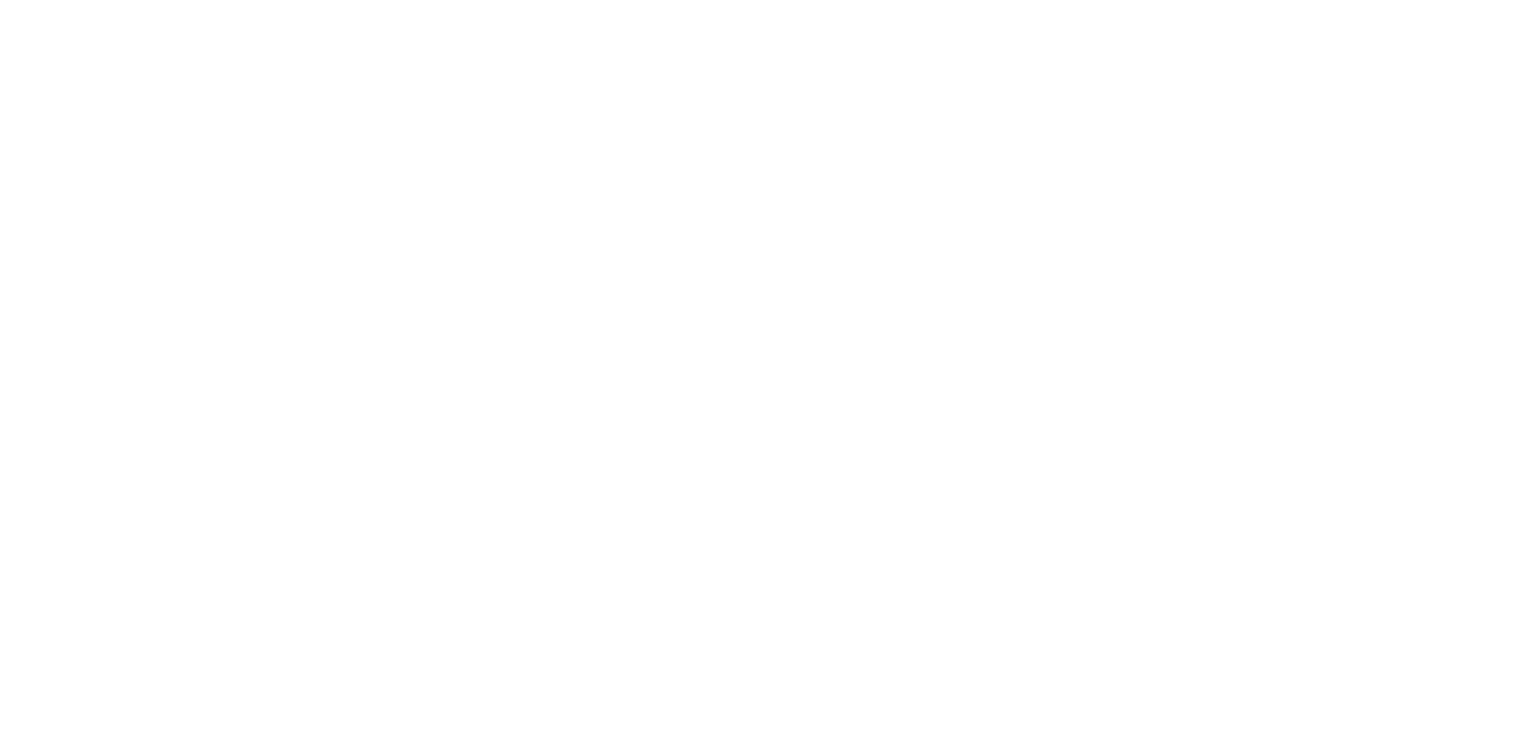 scroll, scrollTop: 0, scrollLeft: 0, axis: both 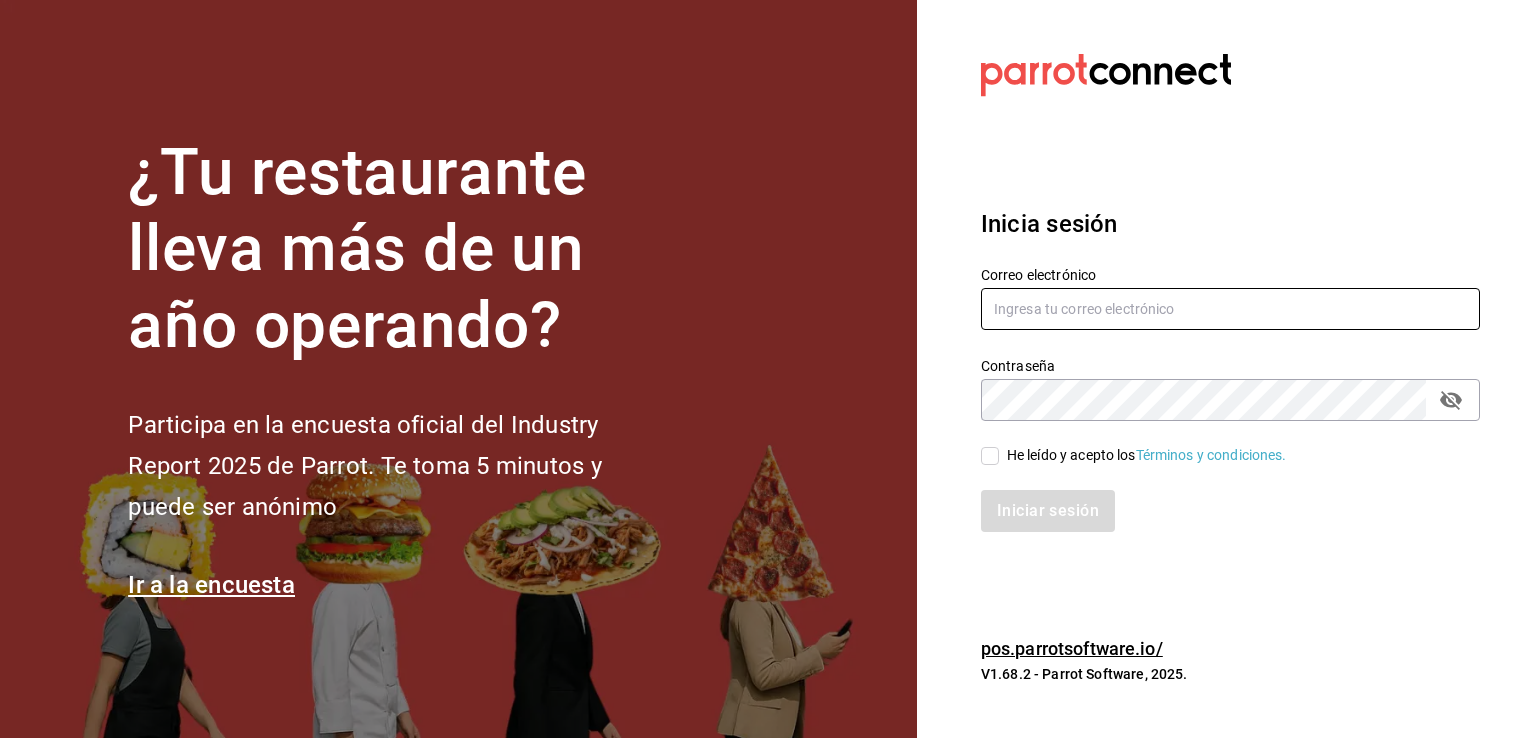 type on "[USERNAME]@[EXAMPLE.COM]" 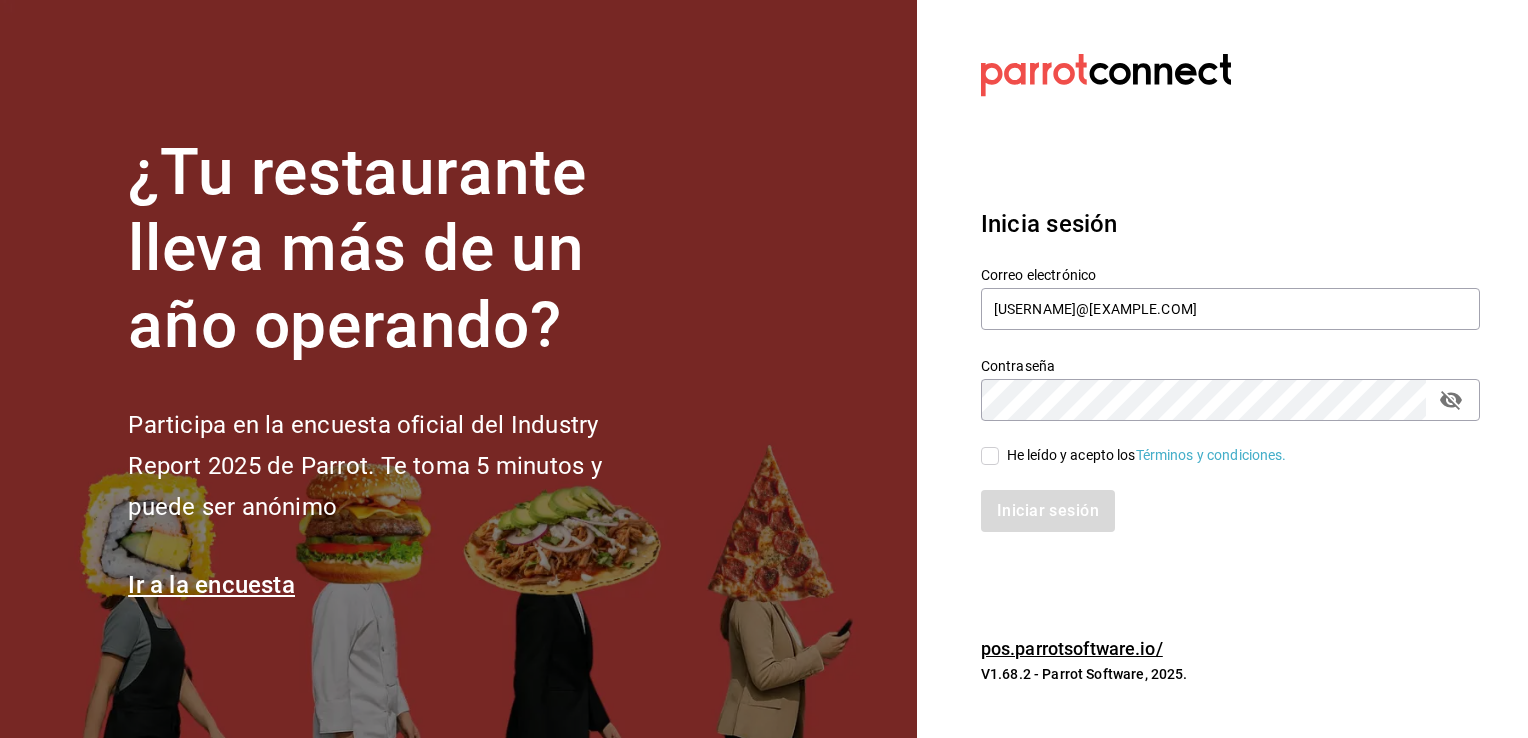 click on "He leído y acepto los  Términos y condiciones." at bounding box center [990, 456] 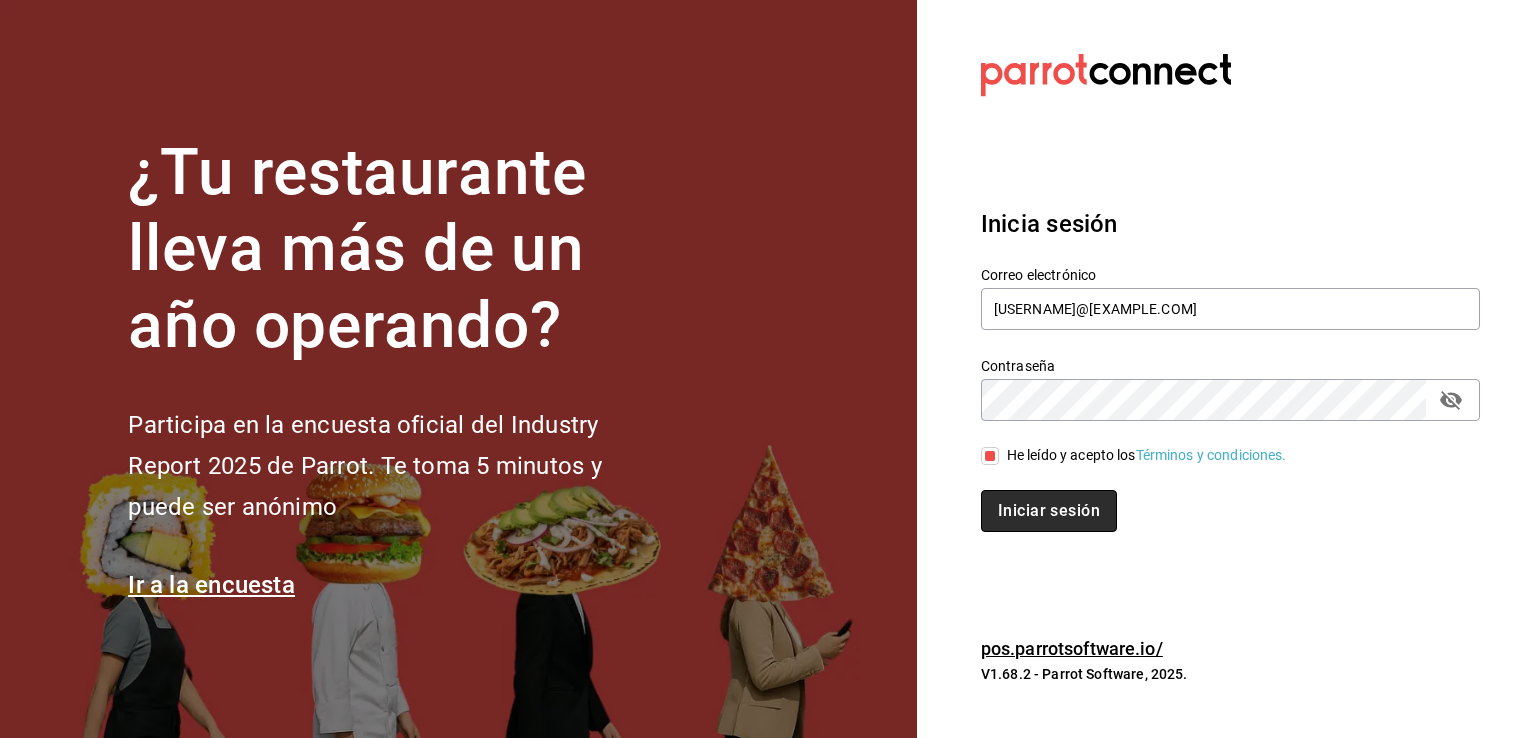 click on "Iniciar sesión" at bounding box center [1049, 511] 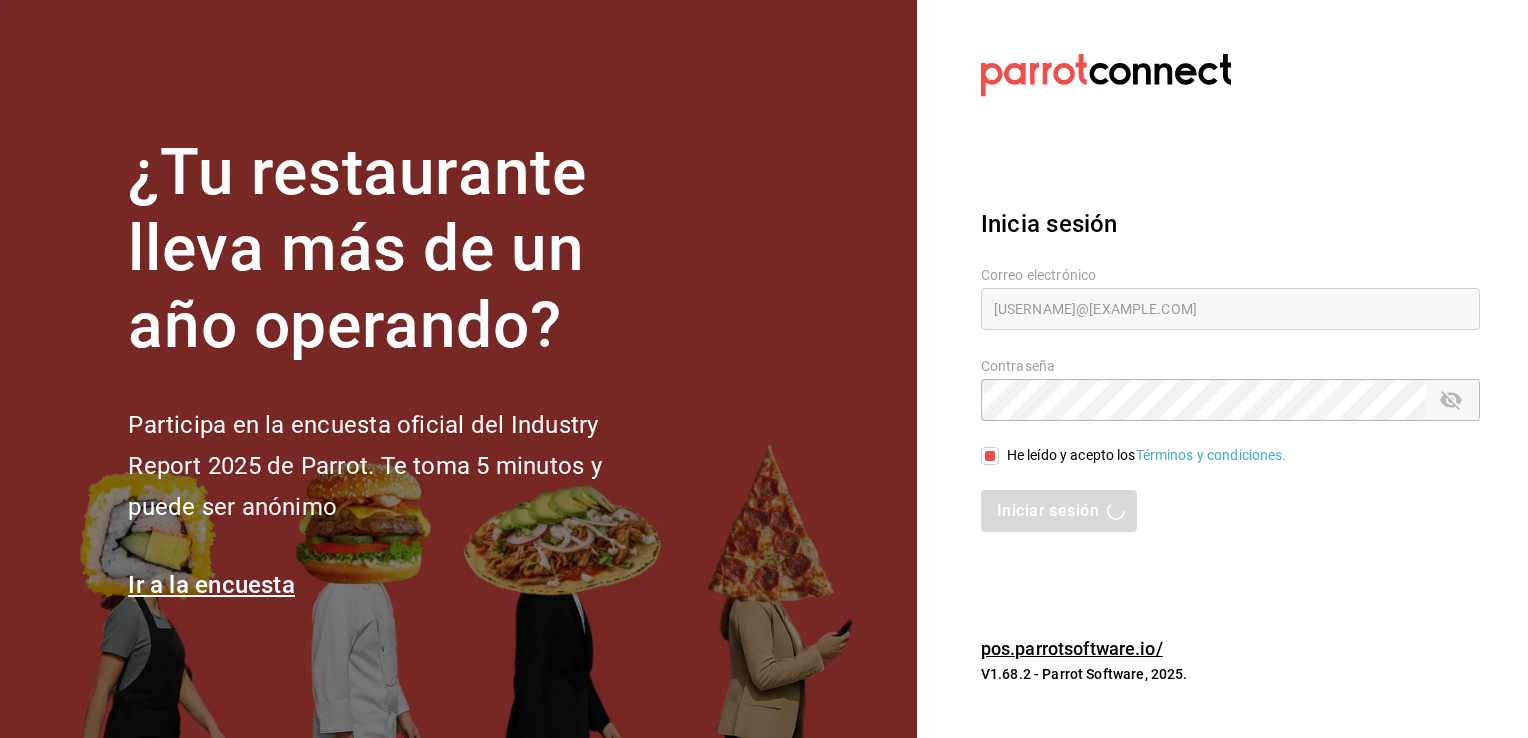 click on "Datos incorrectos. Verifica que tu Correo o Contraseña estén bien escritos. Inicia sesión Correo electrónico [USERNAME]@[EXAMPLE.COM] Contraseña Contraseña He leído y acepto los Términos y condiciones. Iniciar sesión pos.parrotsoftware.io/ V1.68.2 - Parrot Software, 2025." at bounding box center [1222, 369] 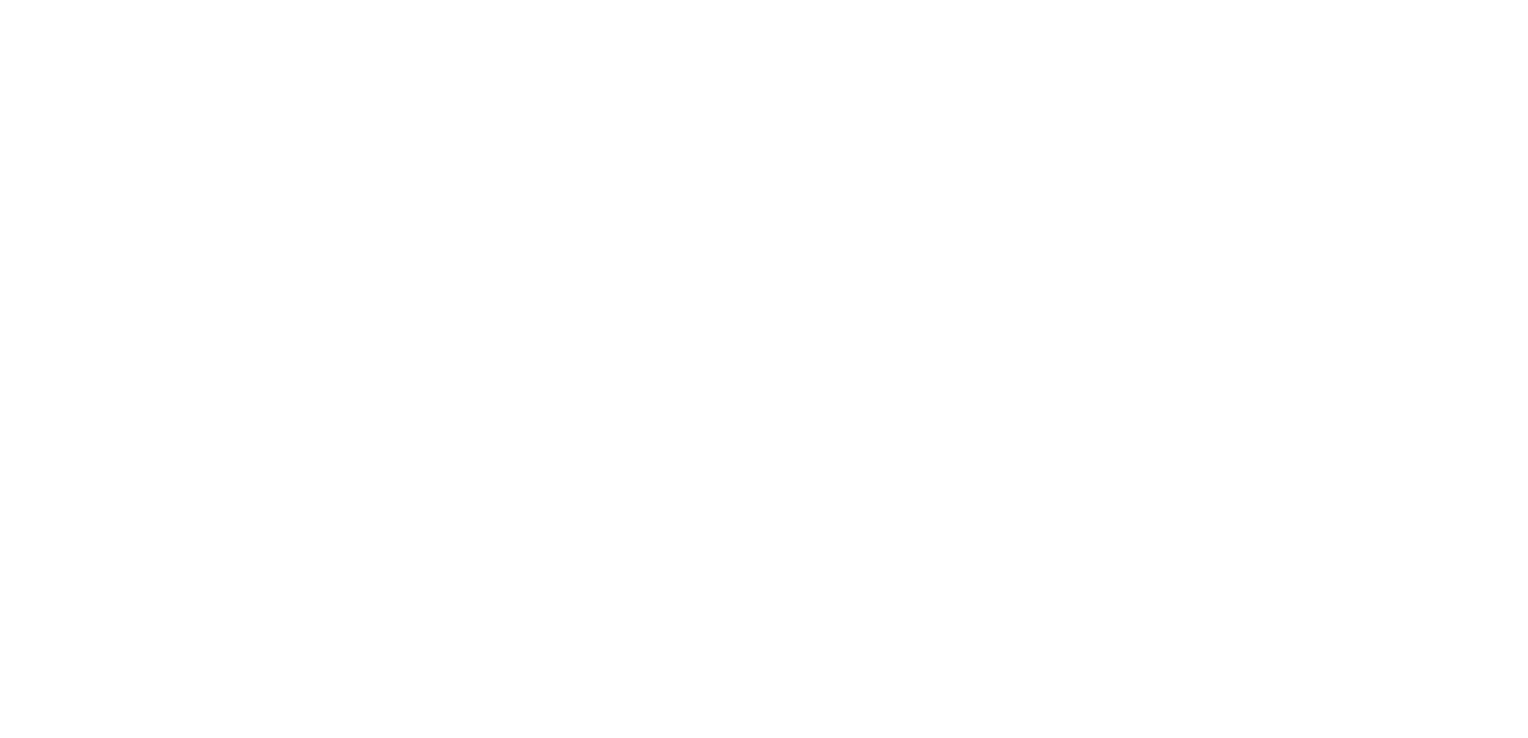 scroll, scrollTop: 0, scrollLeft: 0, axis: both 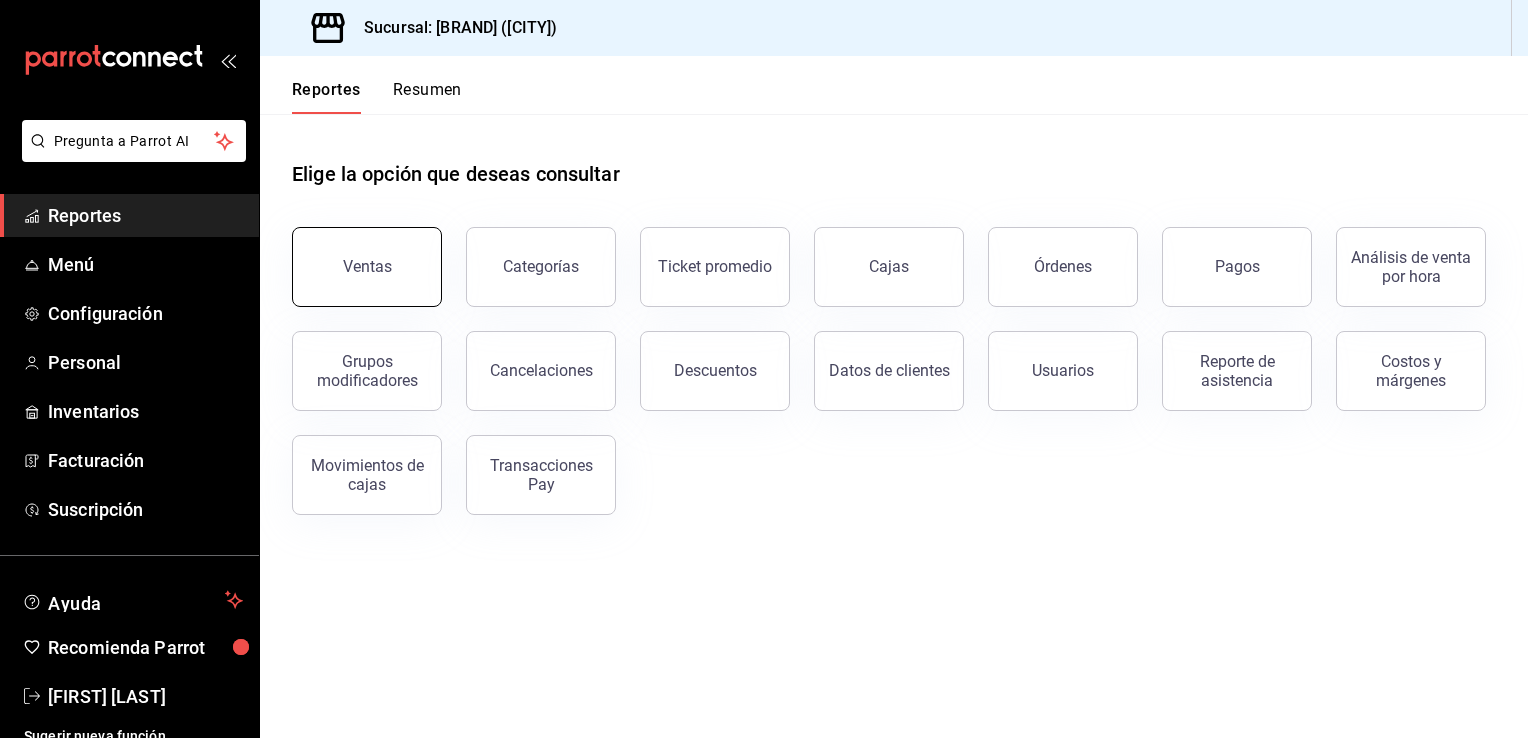 click on "Ventas" at bounding box center [367, 267] 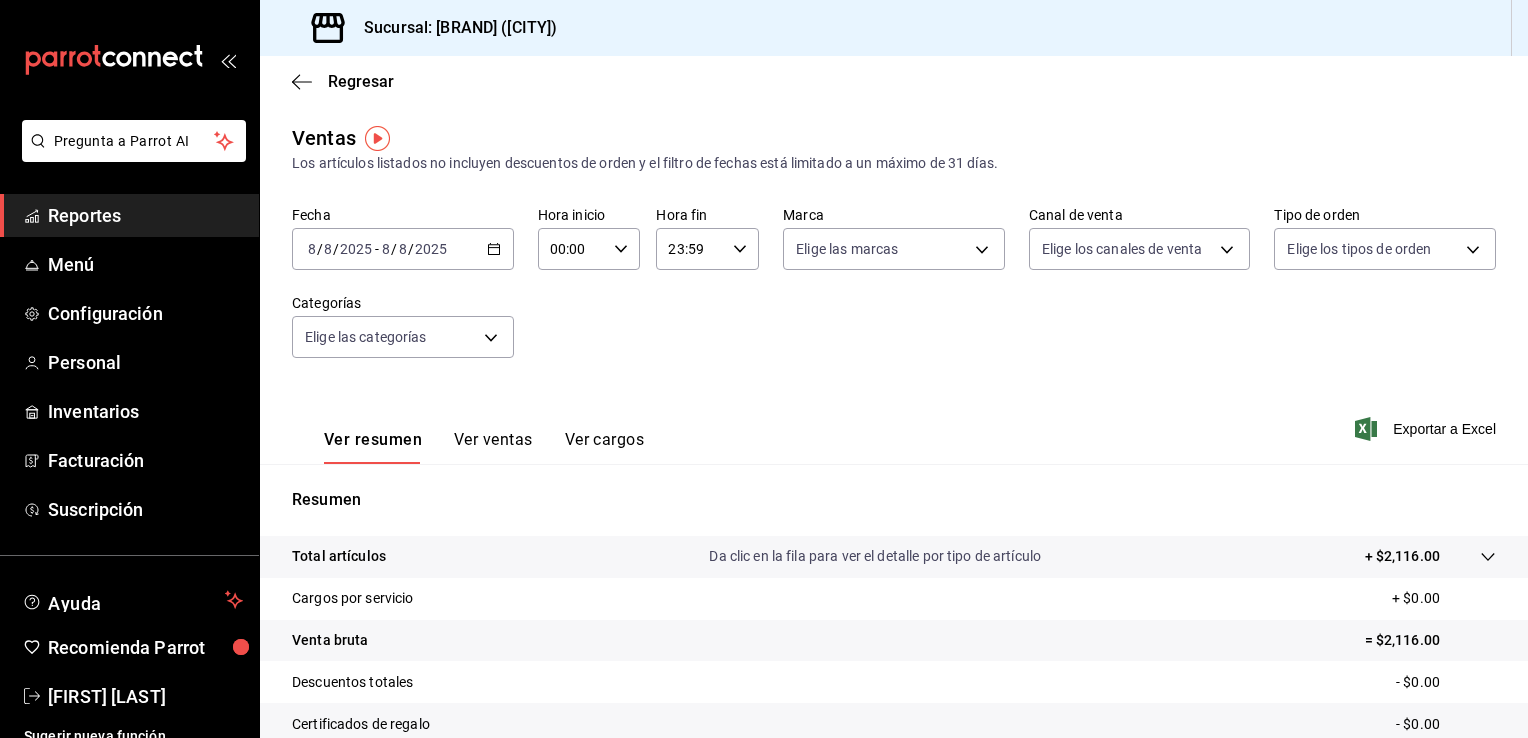 click on "2025-08-08 8 / 8 / 2025 - 2025-08-08 8 / 8 / 2025" at bounding box center (403, 249) 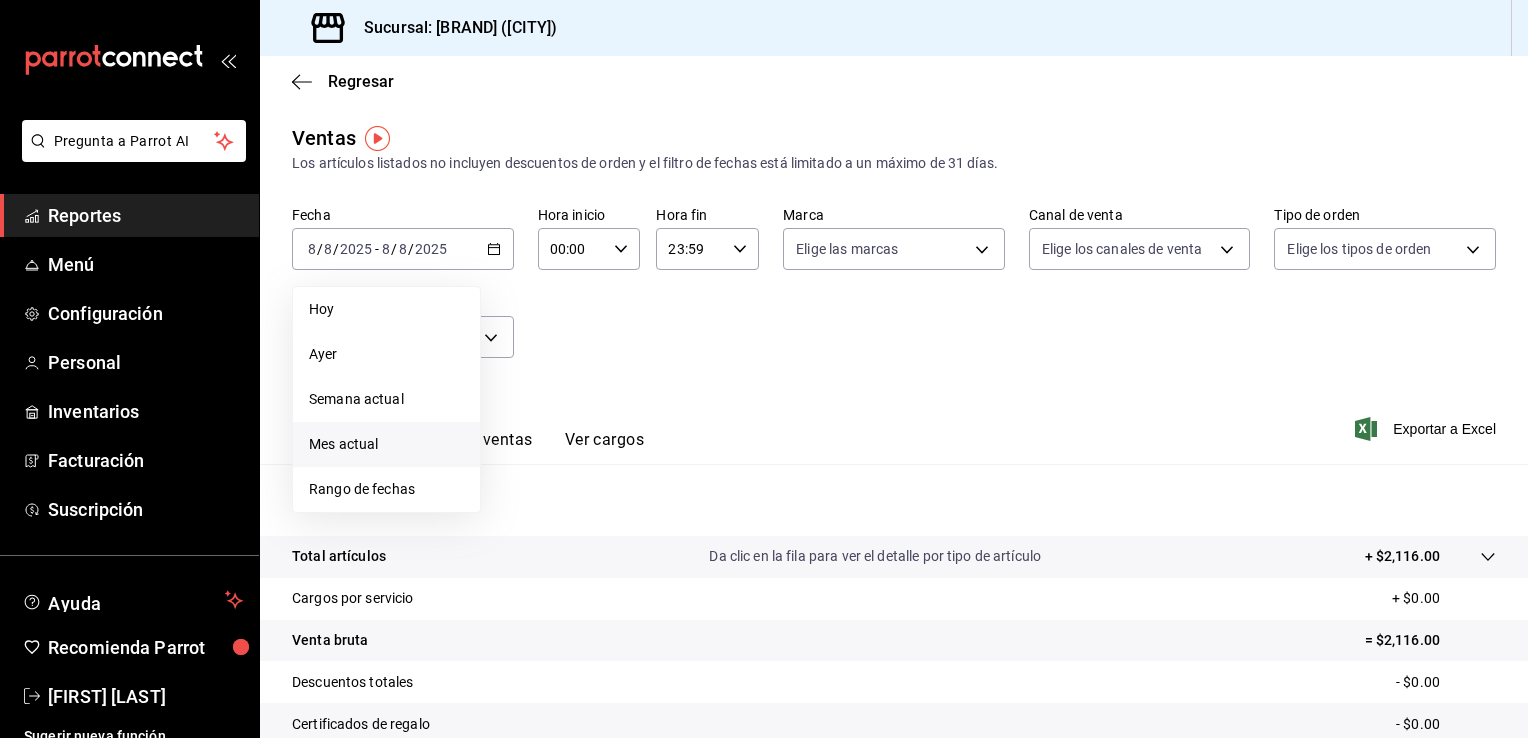 click on "Mes actual" at bounding box center (386, 444) 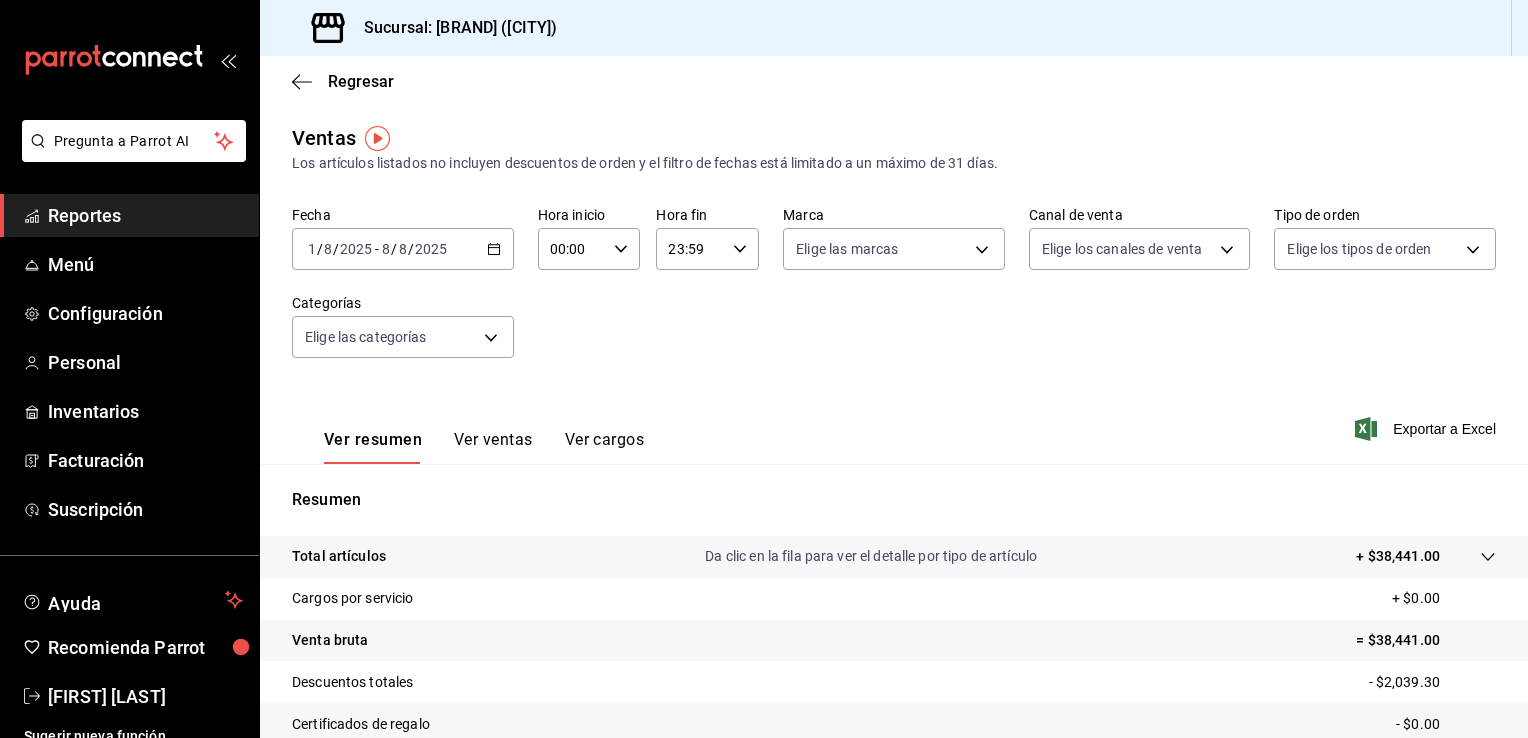 click on "2025-08-01 1 / 8 / 2025 - 2025-08-08 8 / 8 / 2025" at bounding box center [403, 249] 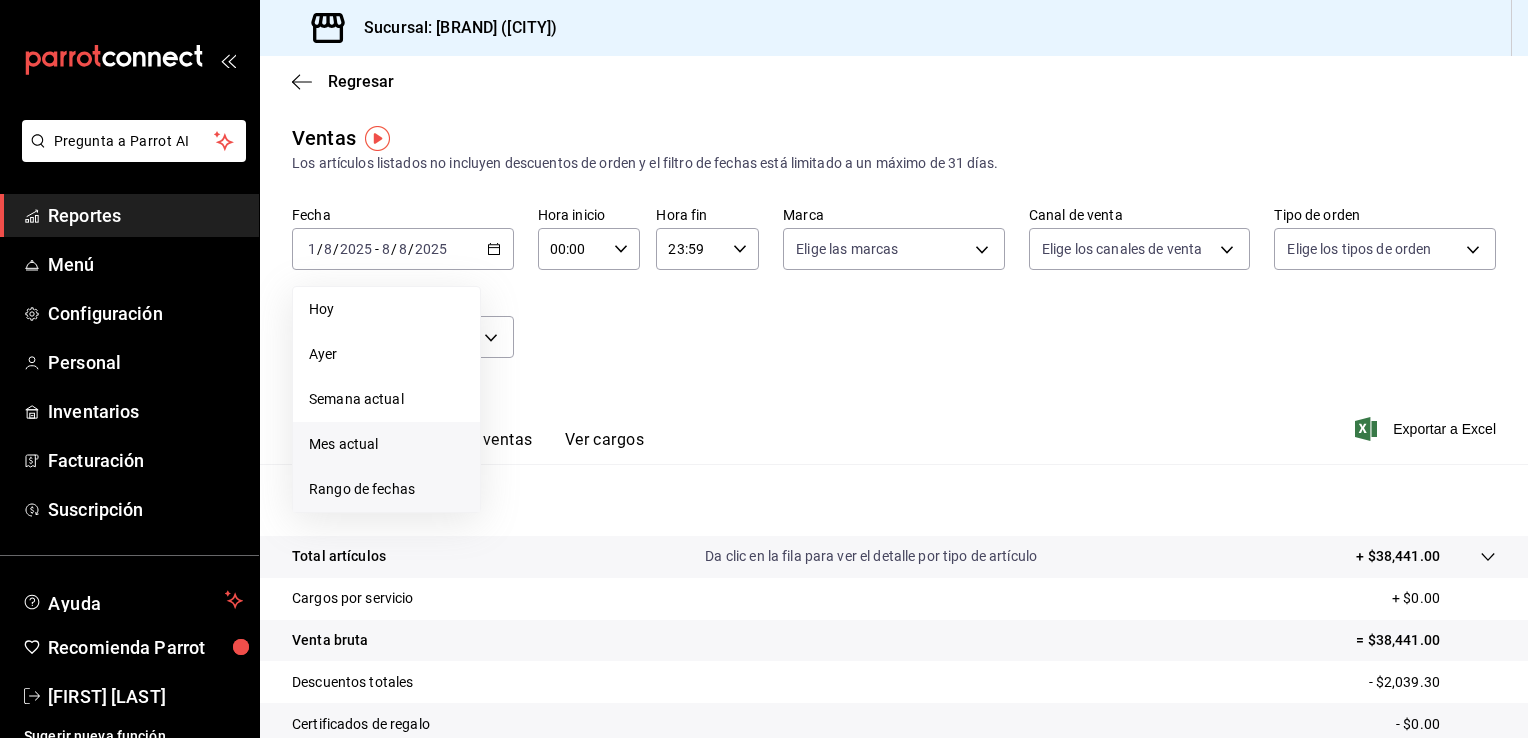 click on "Rango de fechas" at bounding box center (386, 489) 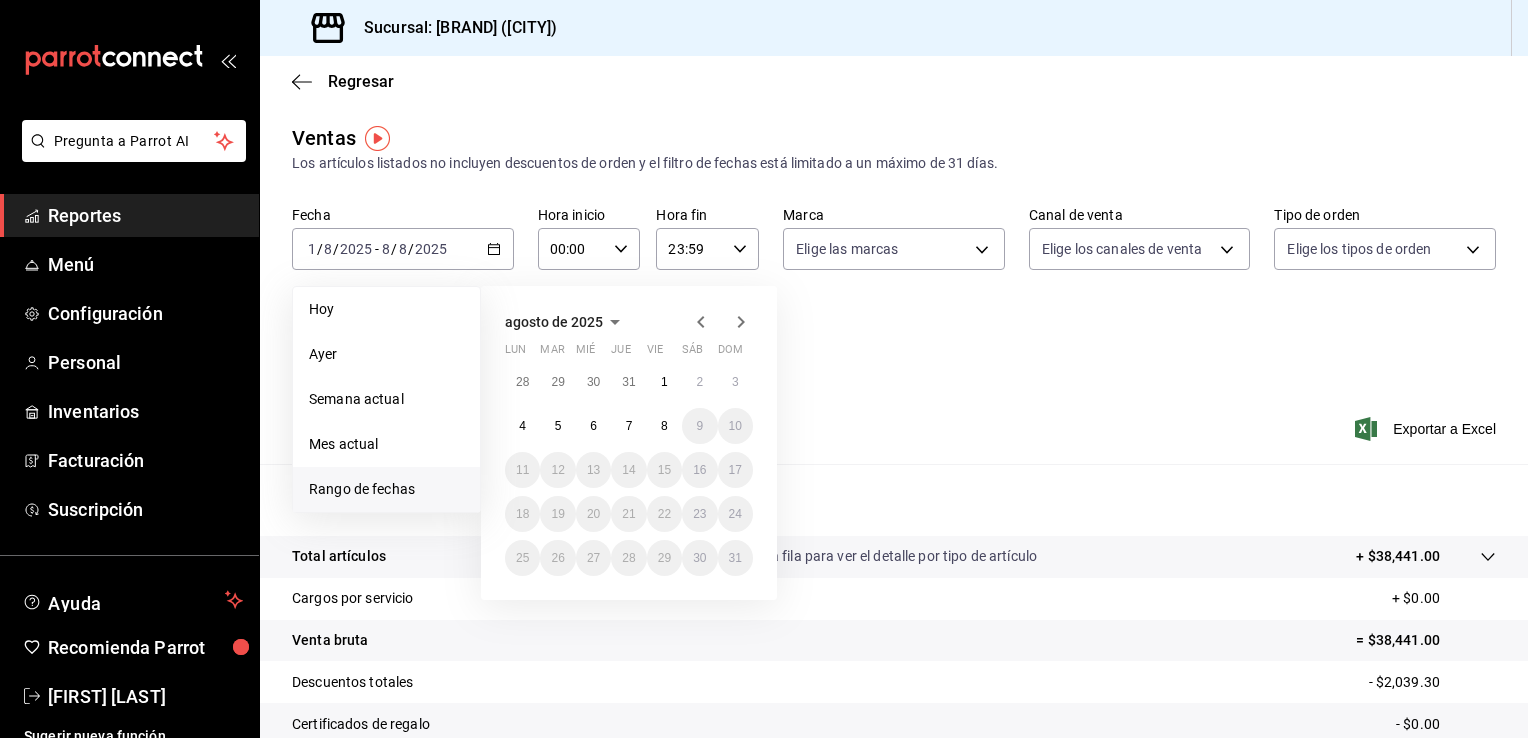 click 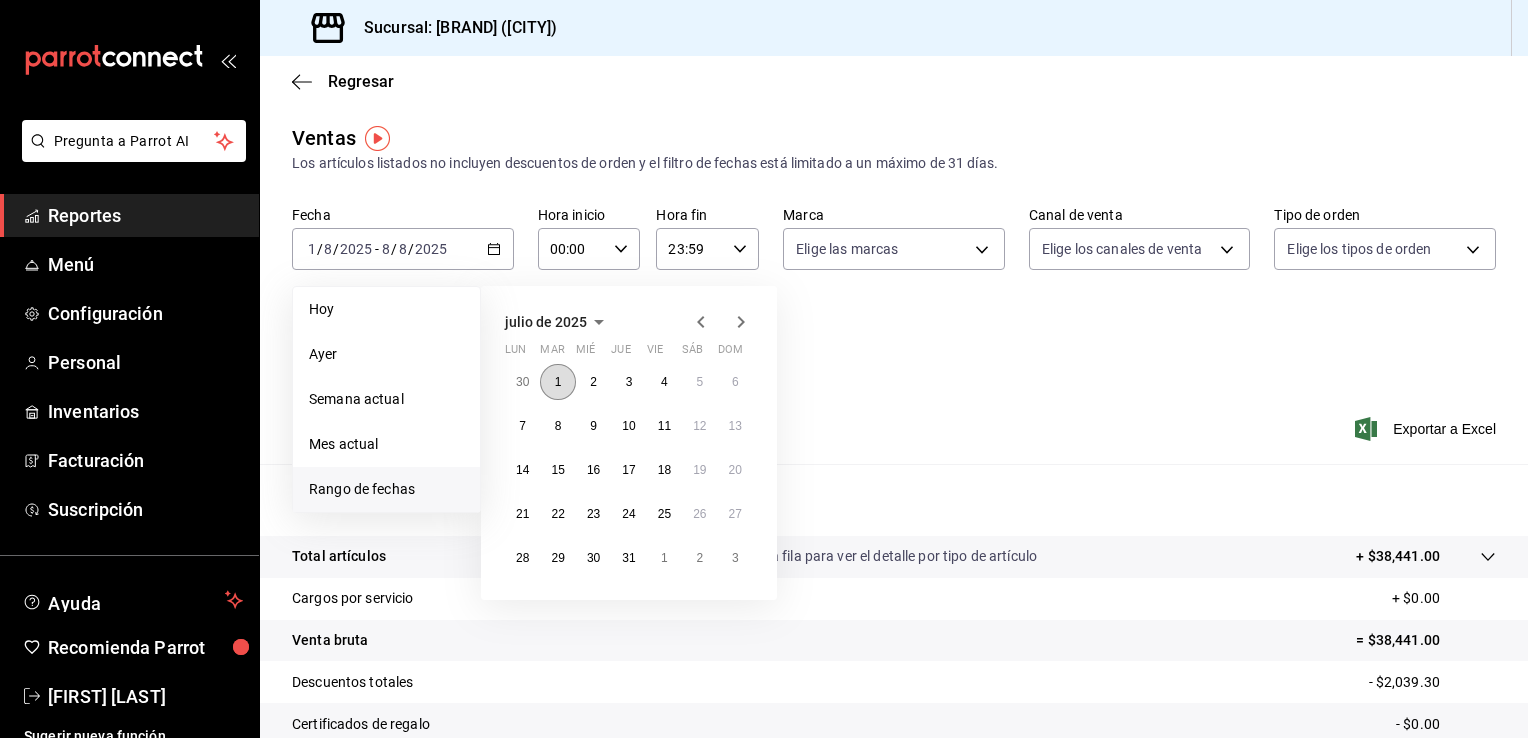 click on "1" at bounding box center [557, 382] 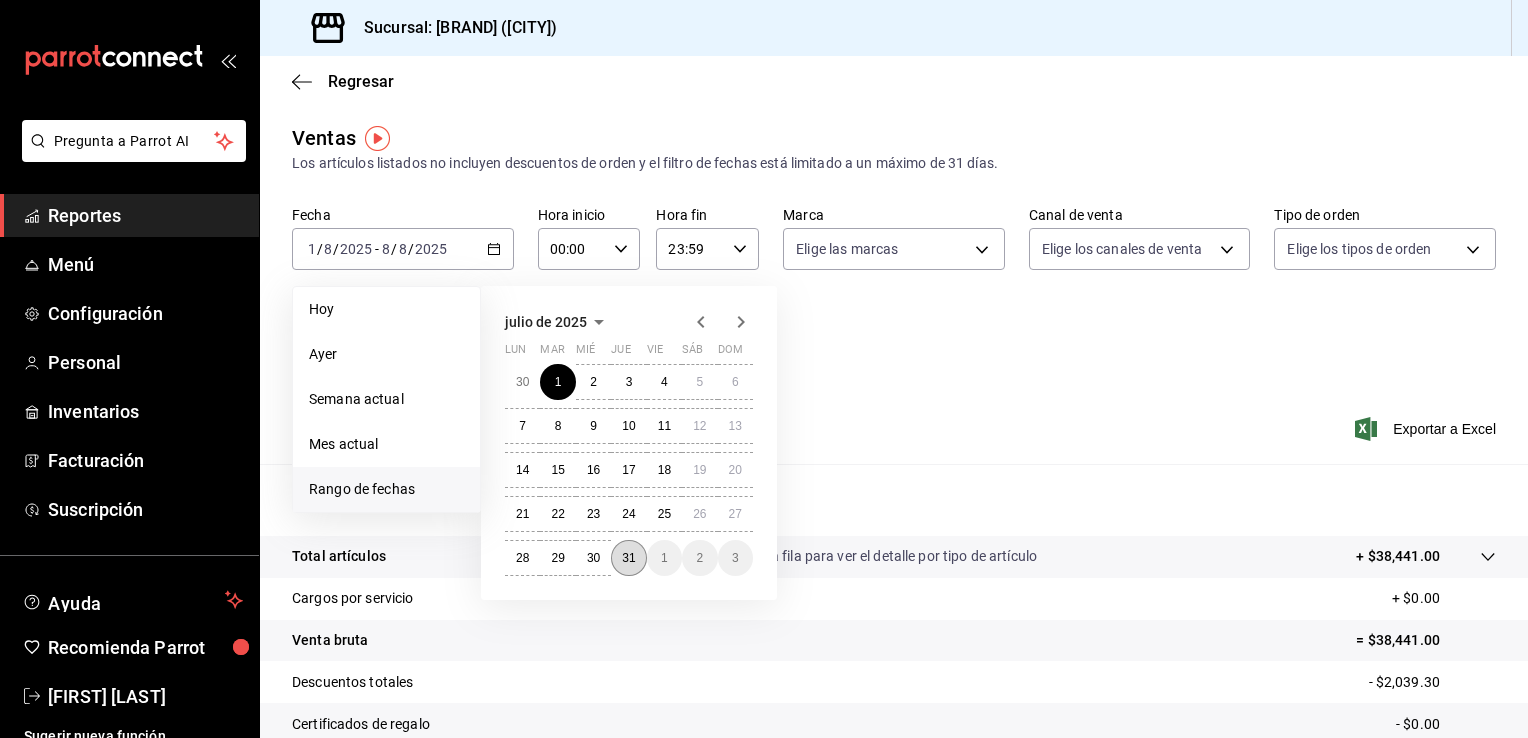 click on "31" at bounding box center (628, 558) 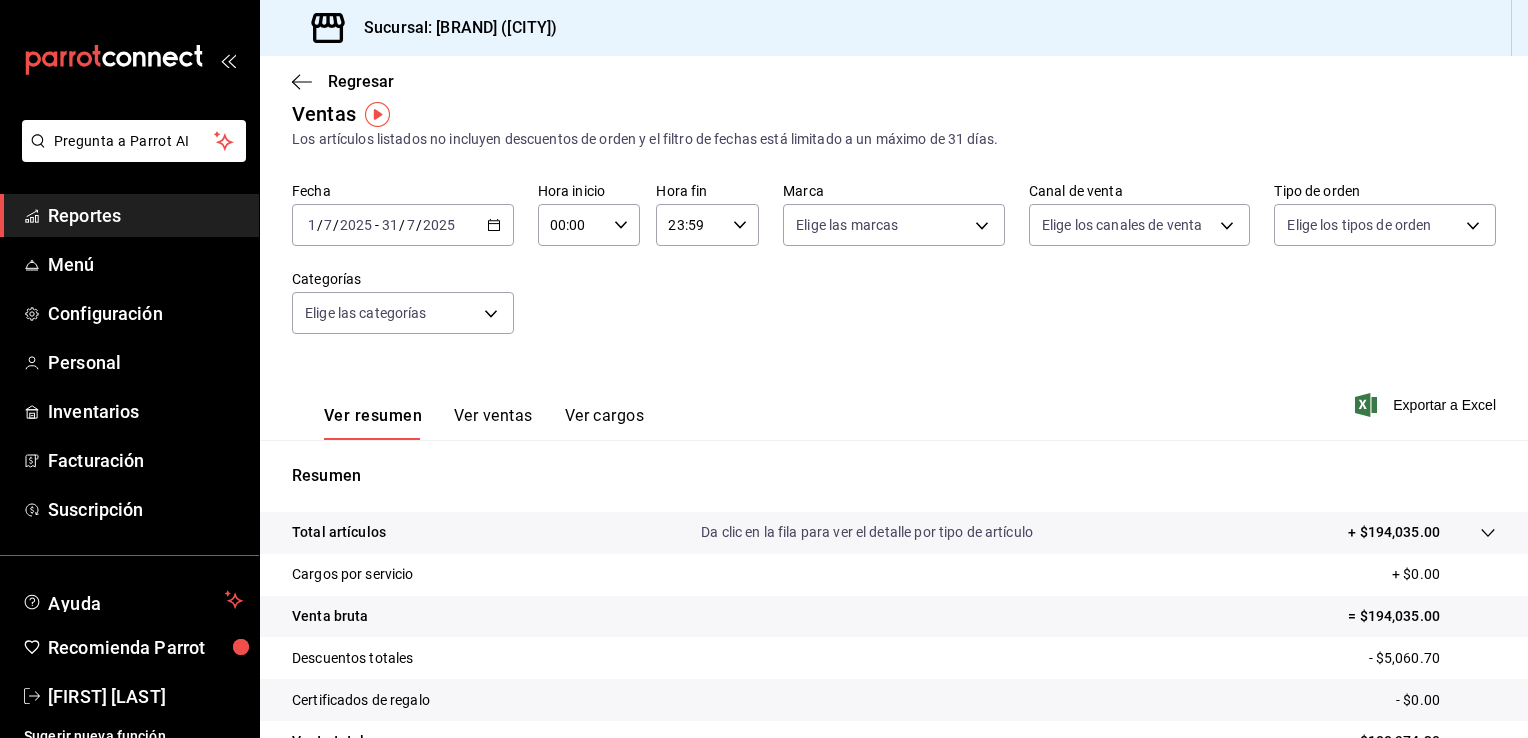 scroll, scrollTop: 0, scrollLeft: 0, axis: both 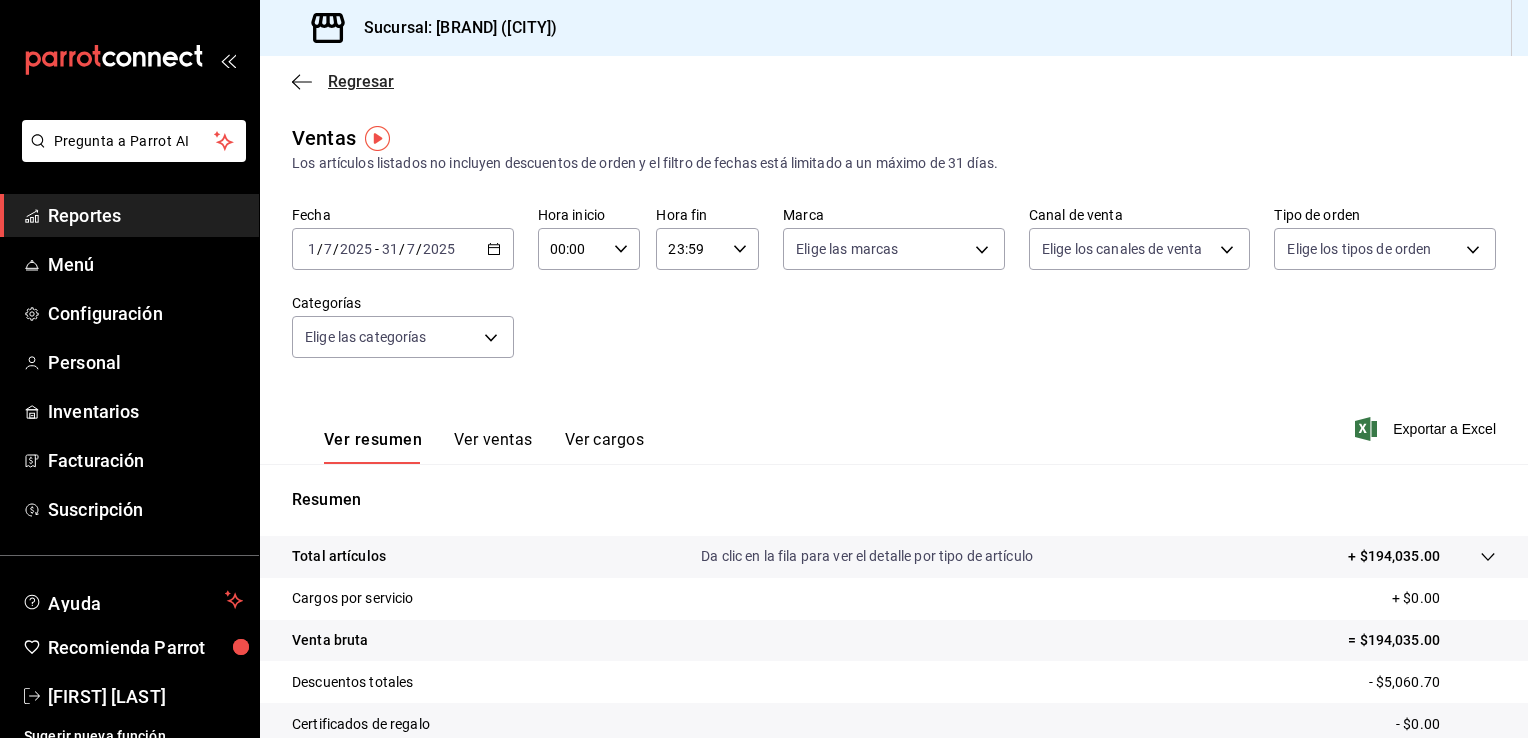 click on "Regresar" at bounding box center (361, 81) 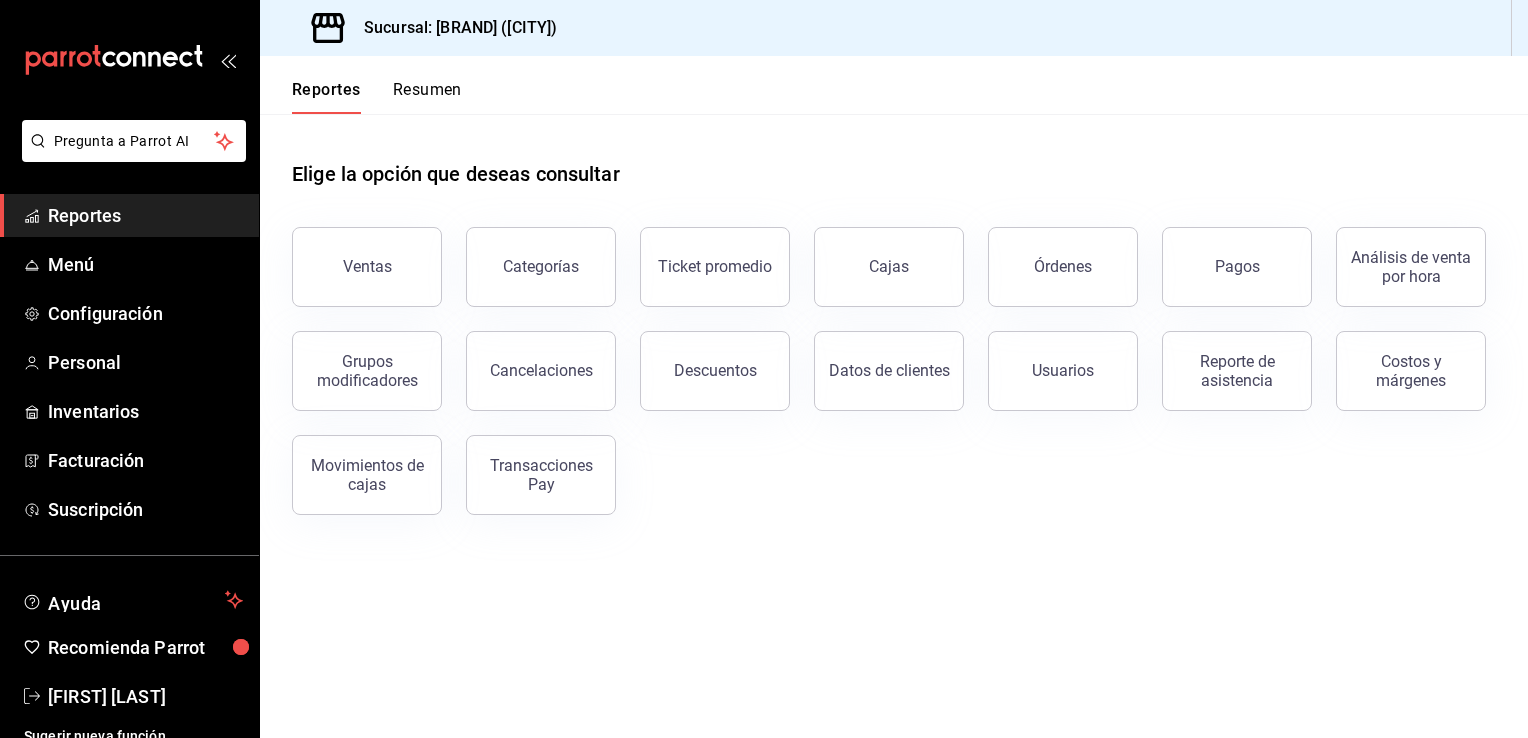 click on "Resumen" at bounding box center [427, 97] 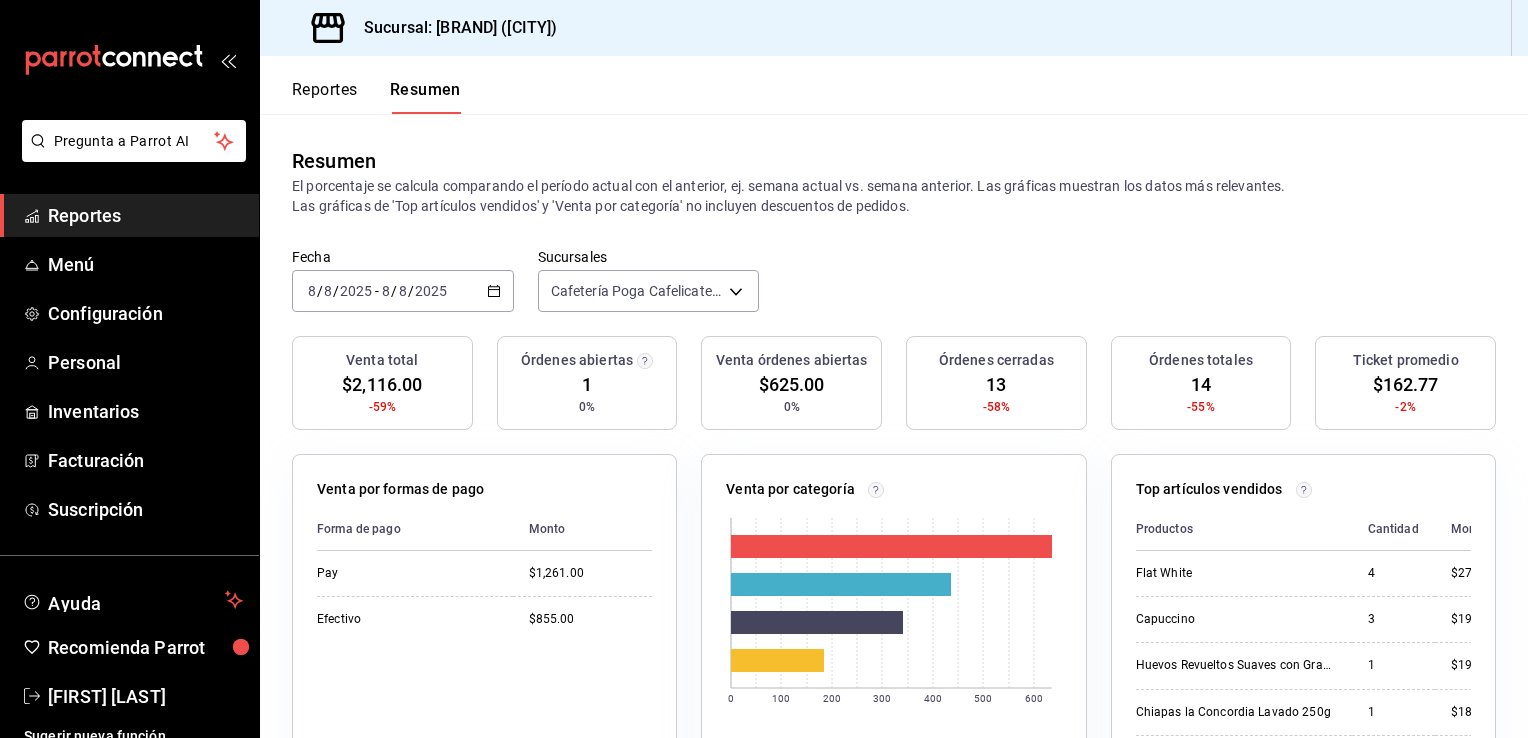 click 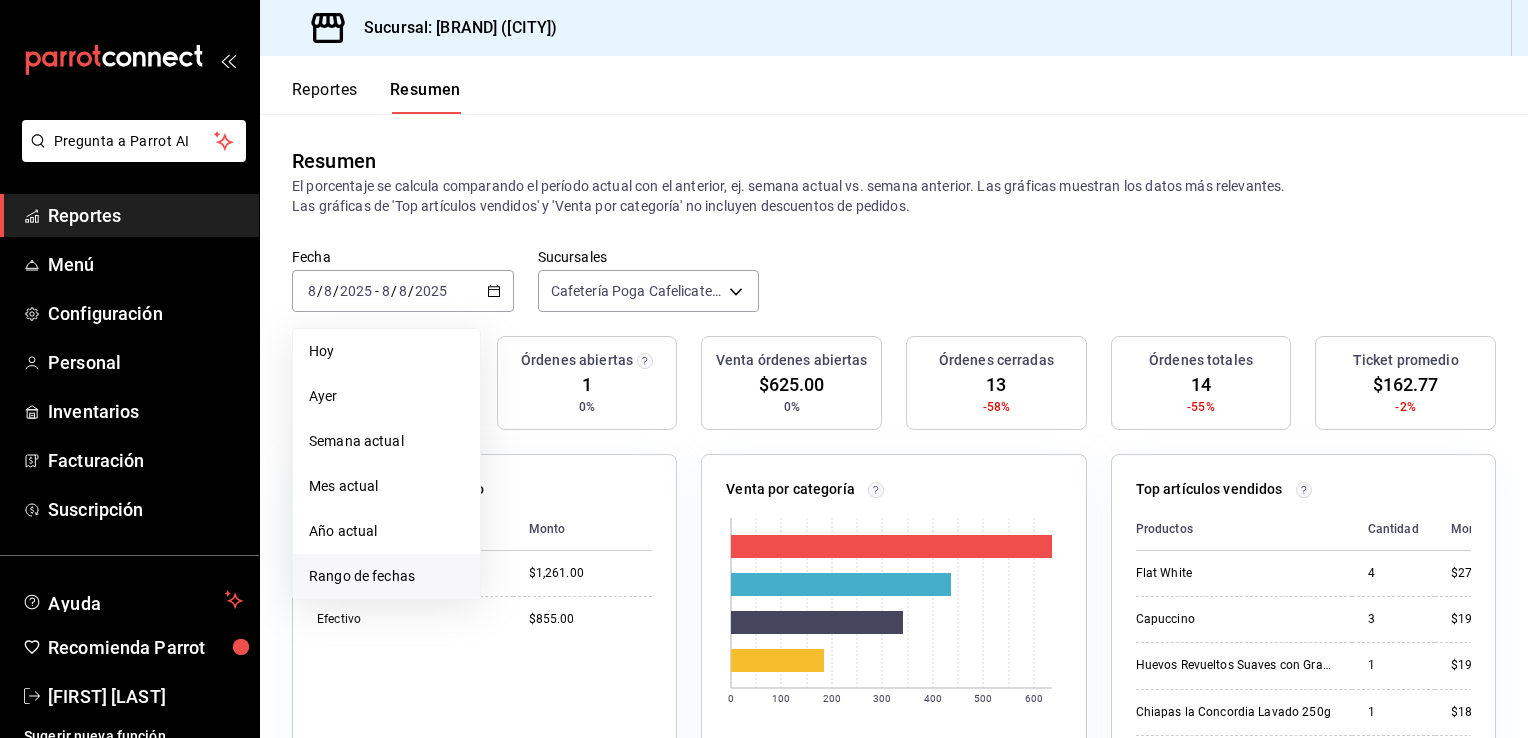 click on "Rango de fechas" at bounding box center (386, 576) 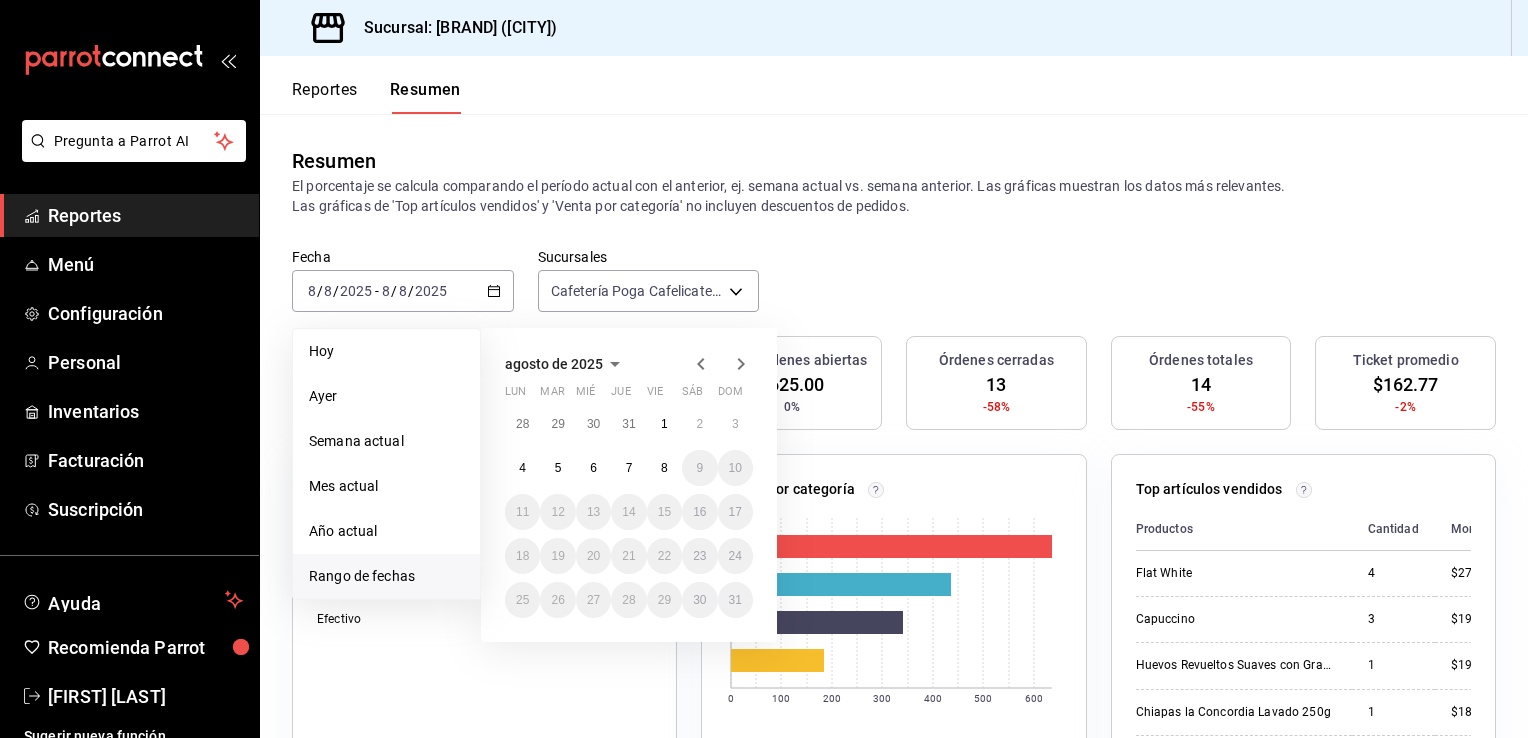click 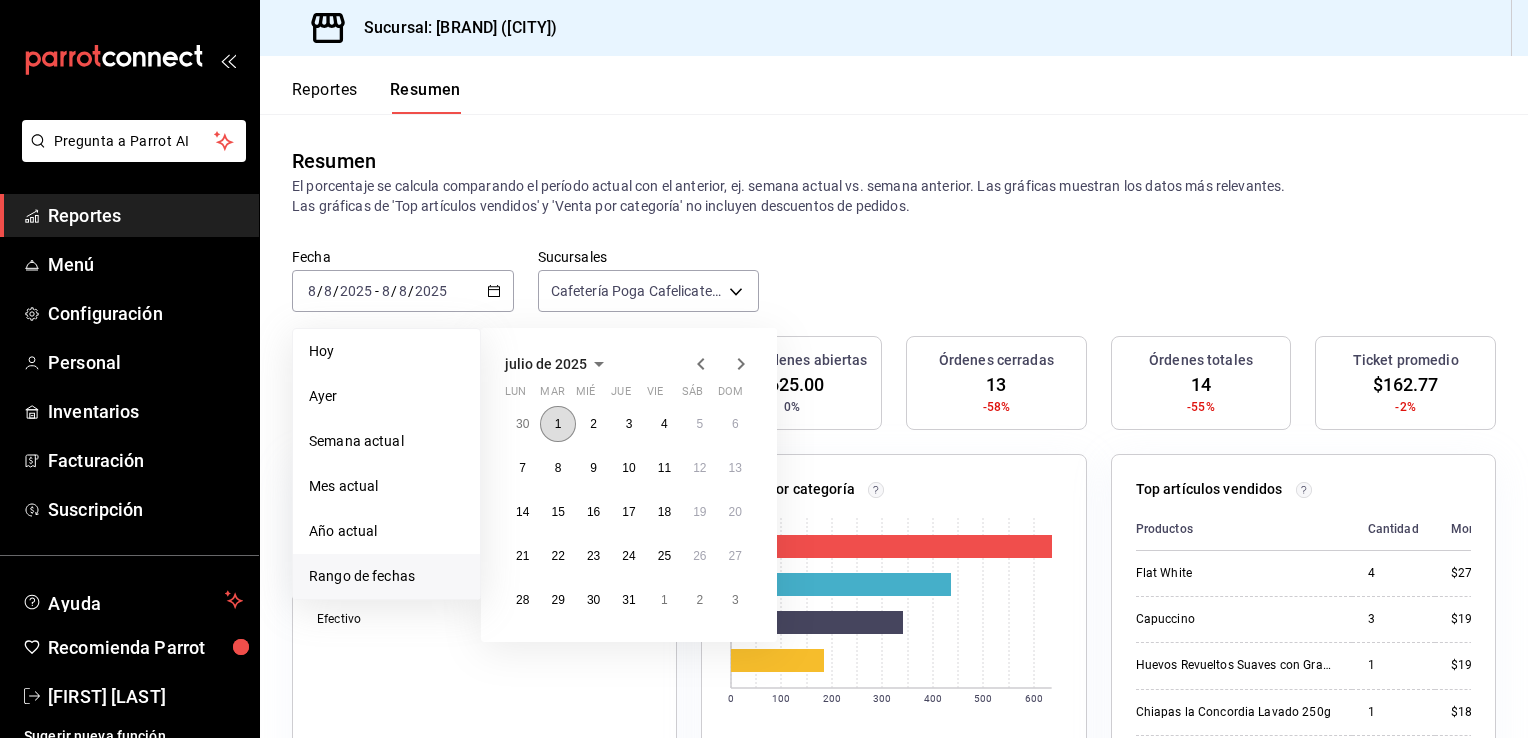 click on "1" at bounding box center [558, 424] 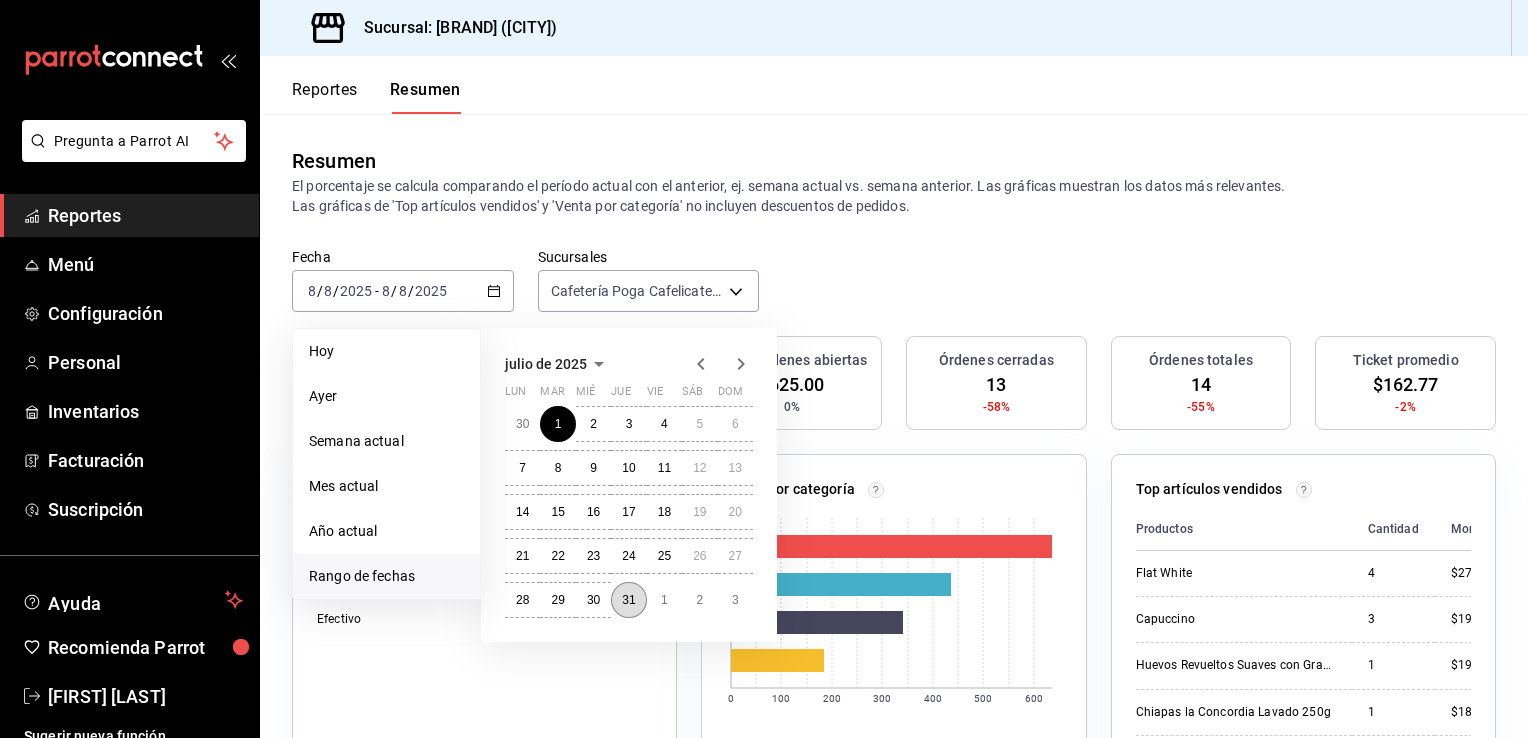click on "31" at bounding box center (628, 600) 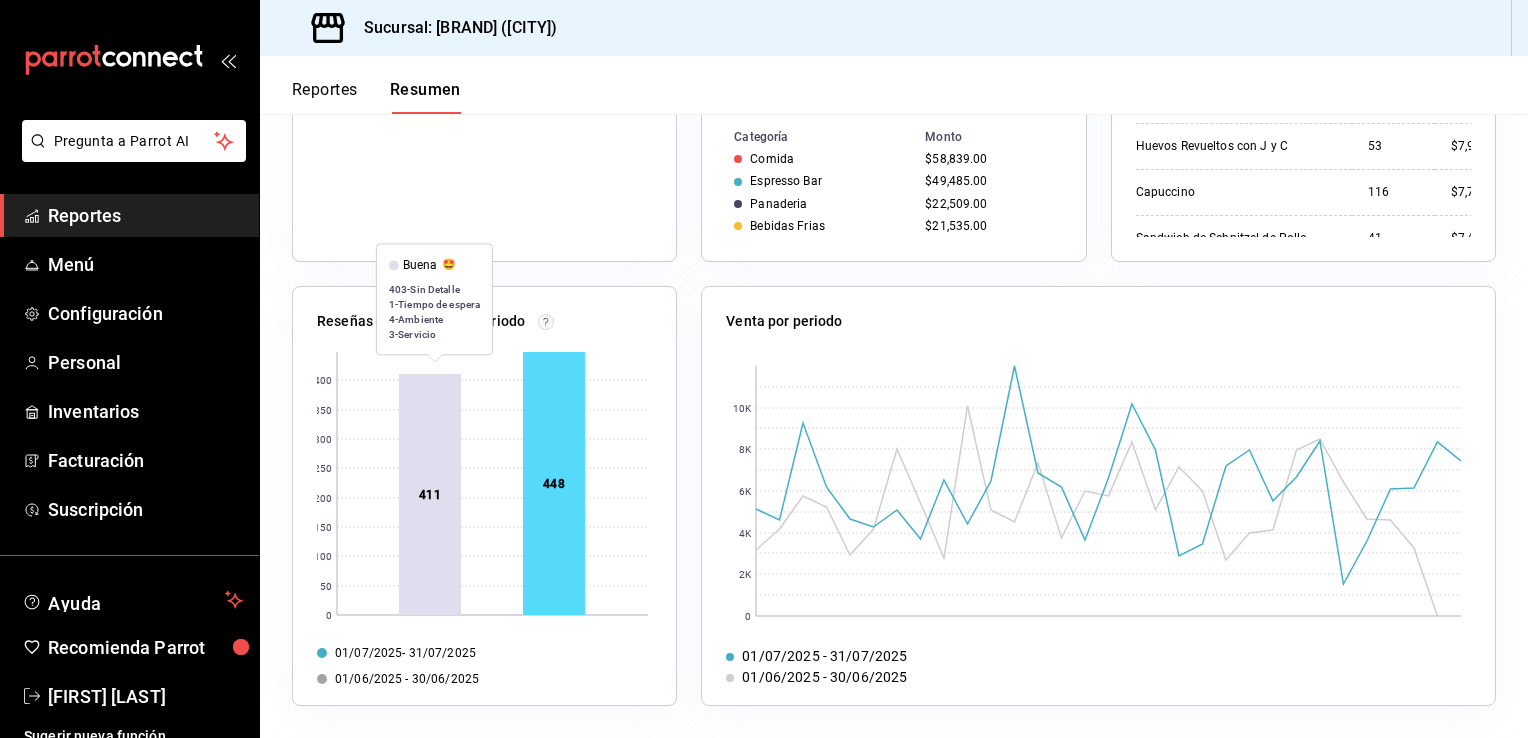scroll, scrollTop: 0, scrollLeft: 0, axis: both 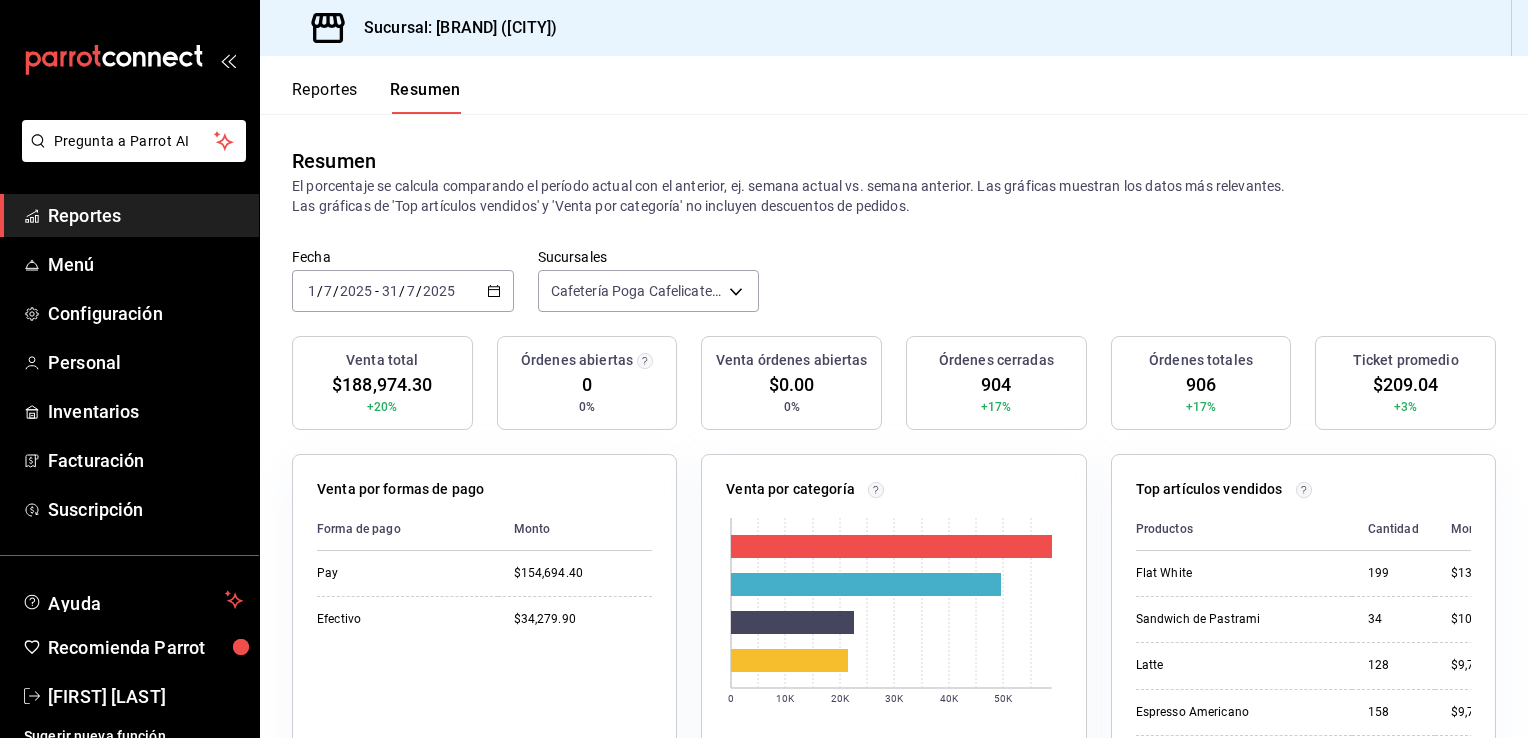 click on "Reportes" at bounding box center (325, 97) 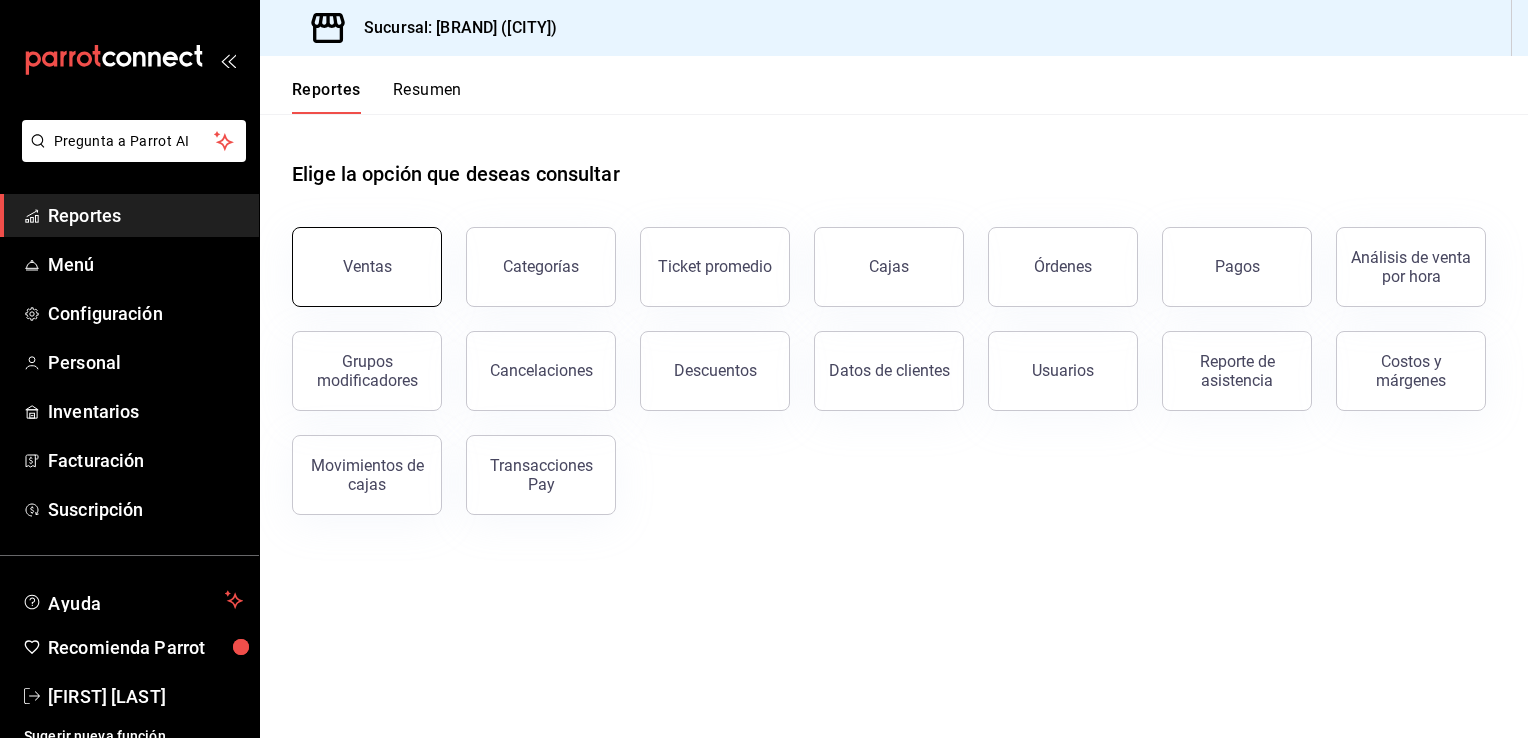 click on "Ventas" at bounding box center [367, 266] 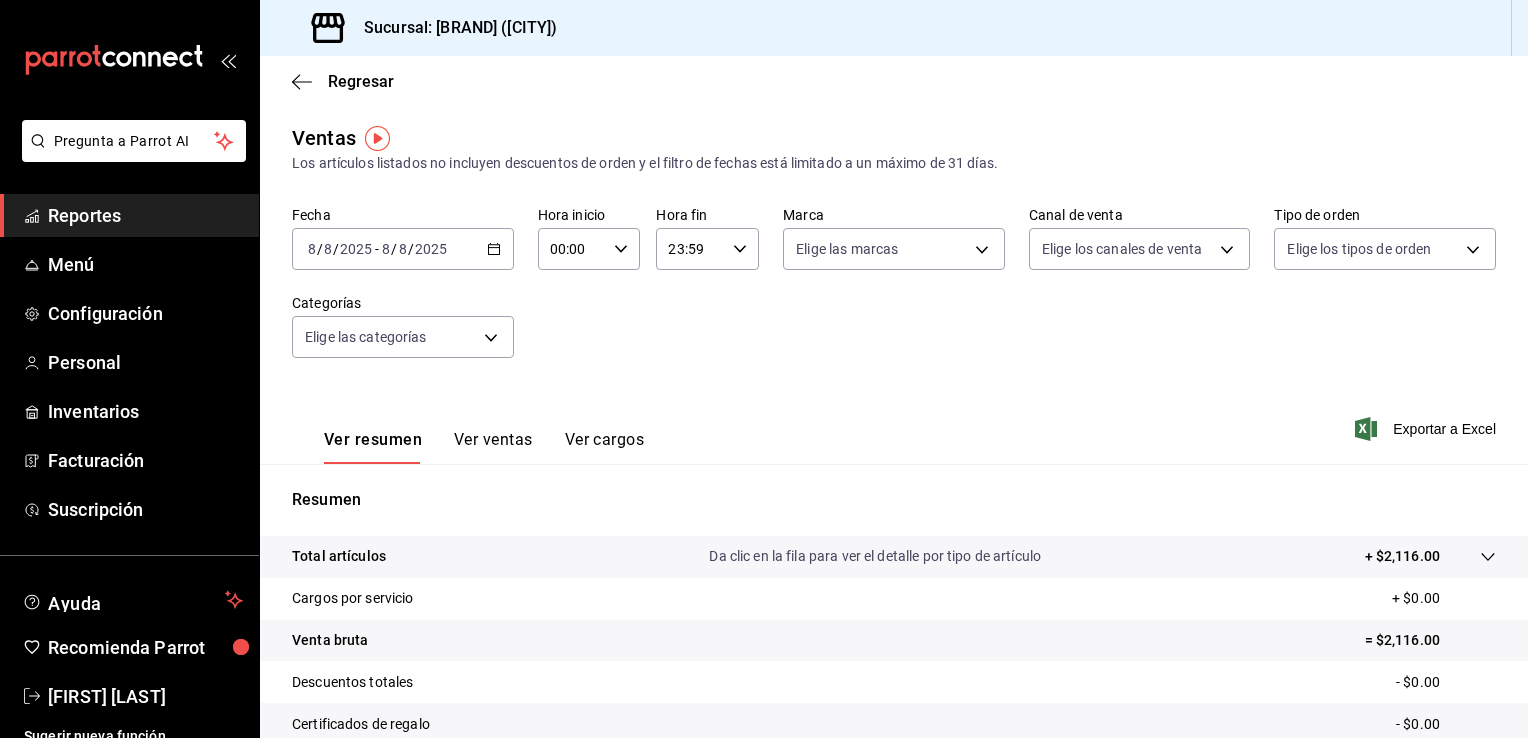 click on "2025-08-08 8 / 8 / 2025 - 2025-08-08 8 / 8 / 2025" at bounding box center (403, 249) 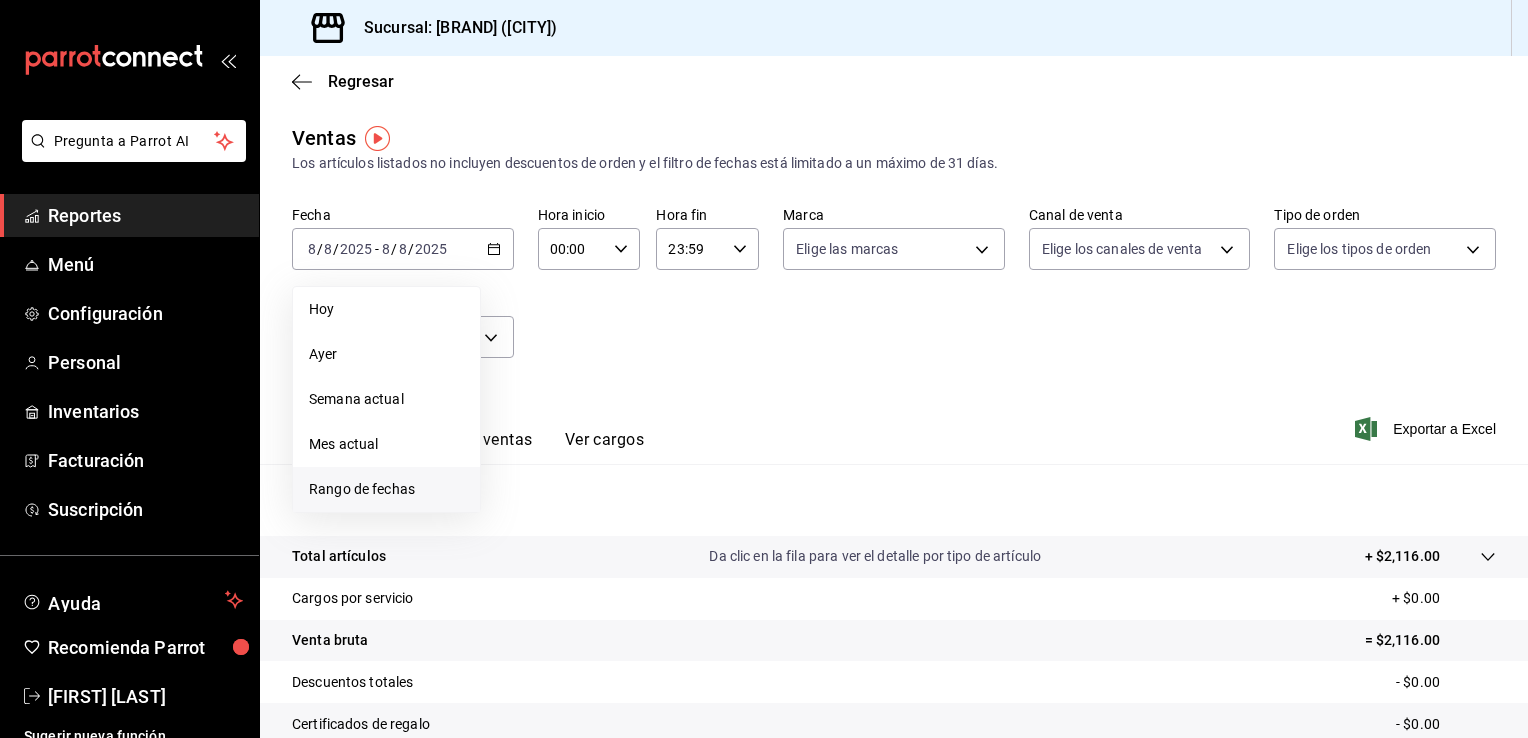 click on "Rango de fechas" at bounding box center (386, 489) 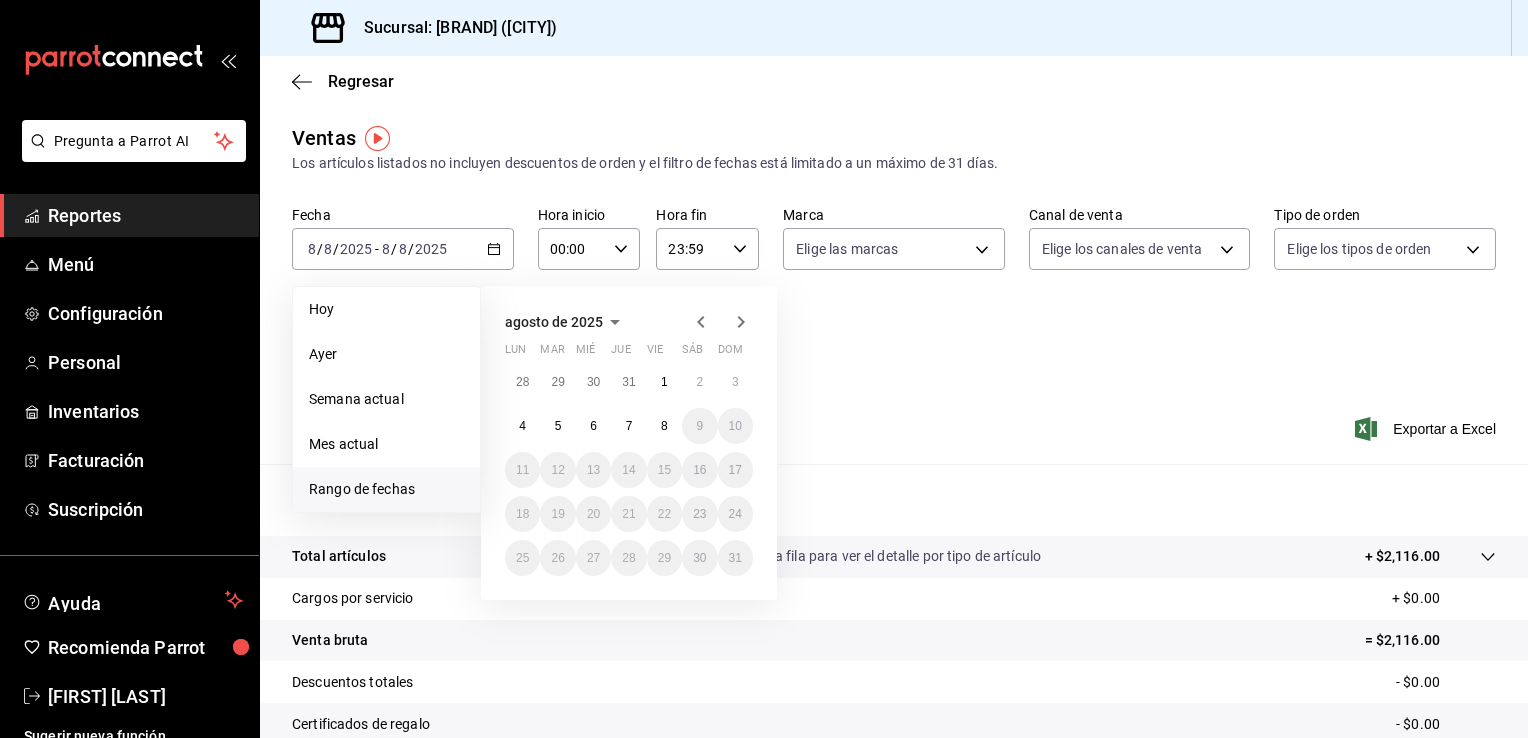 click 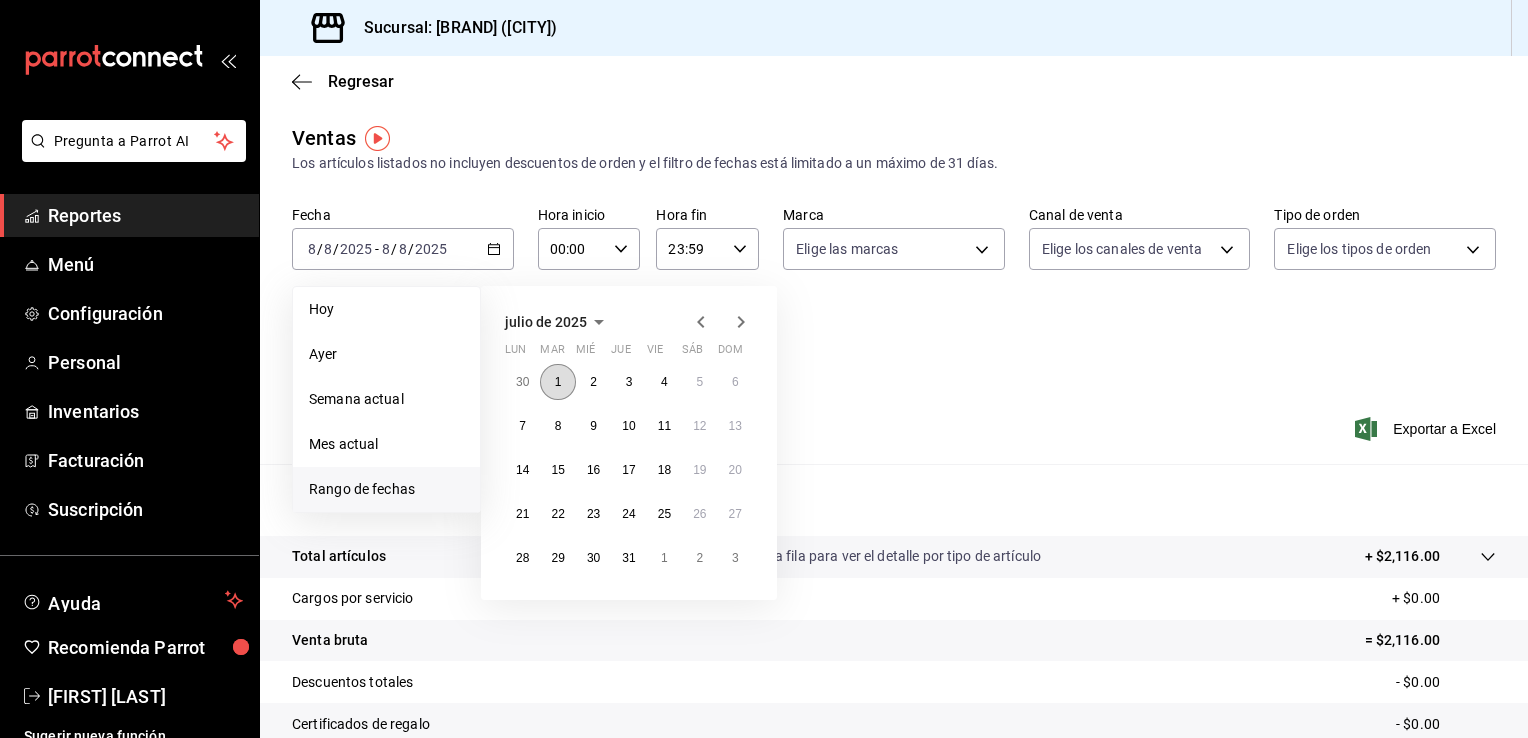click on "1" at bounding box center [557, 382] 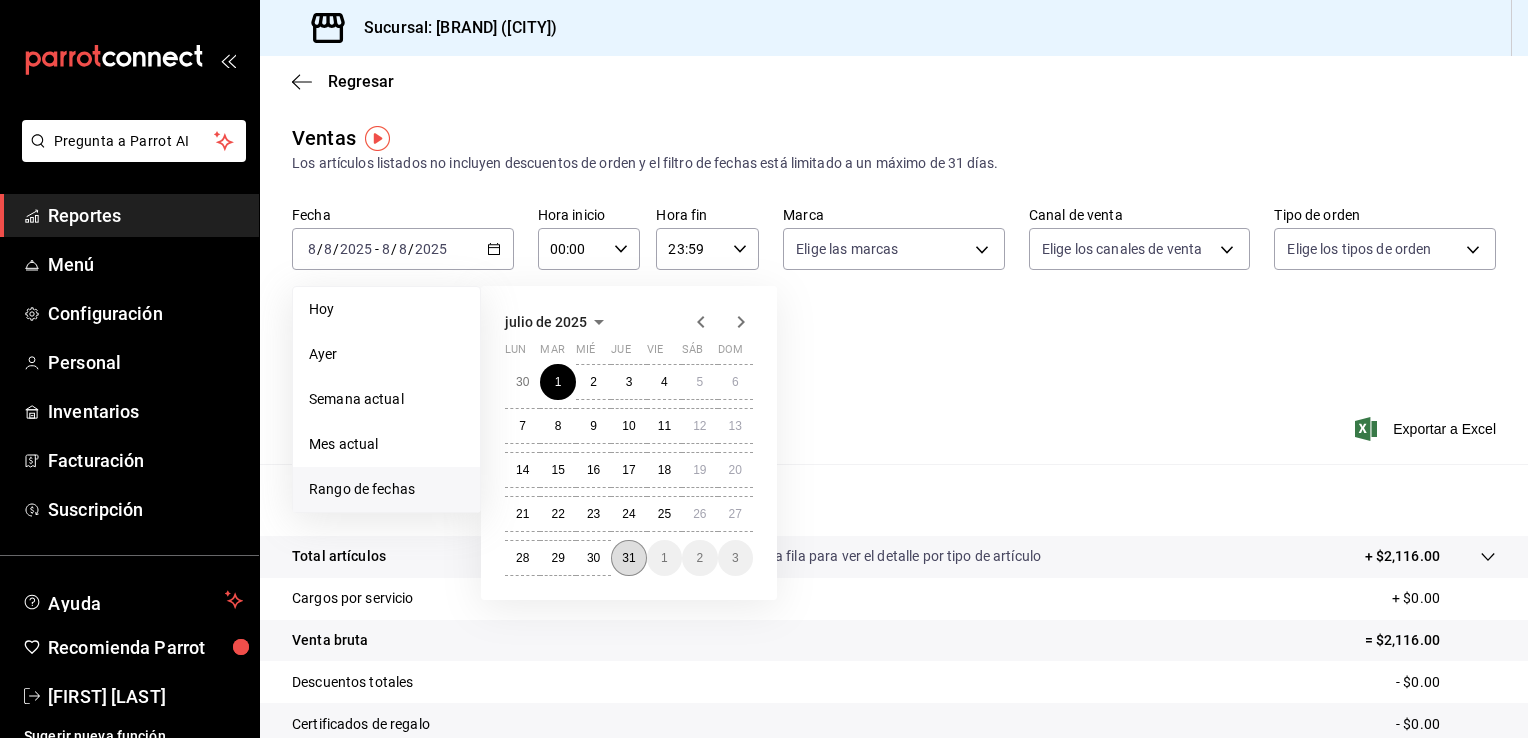 click on "31" at bounding box center [628, 558] 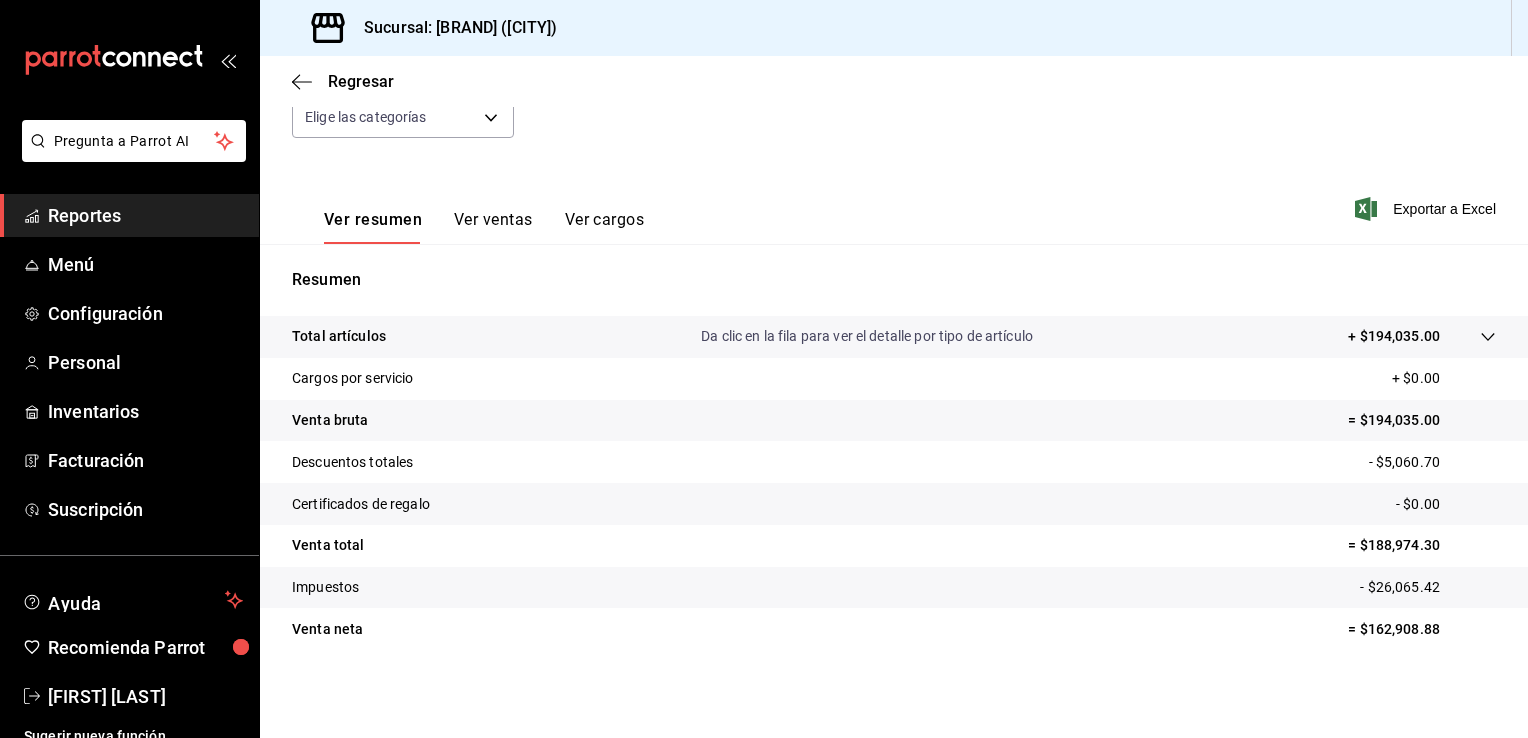 scroll, scrollTop: 0, scrollLeft: 0, axis: both 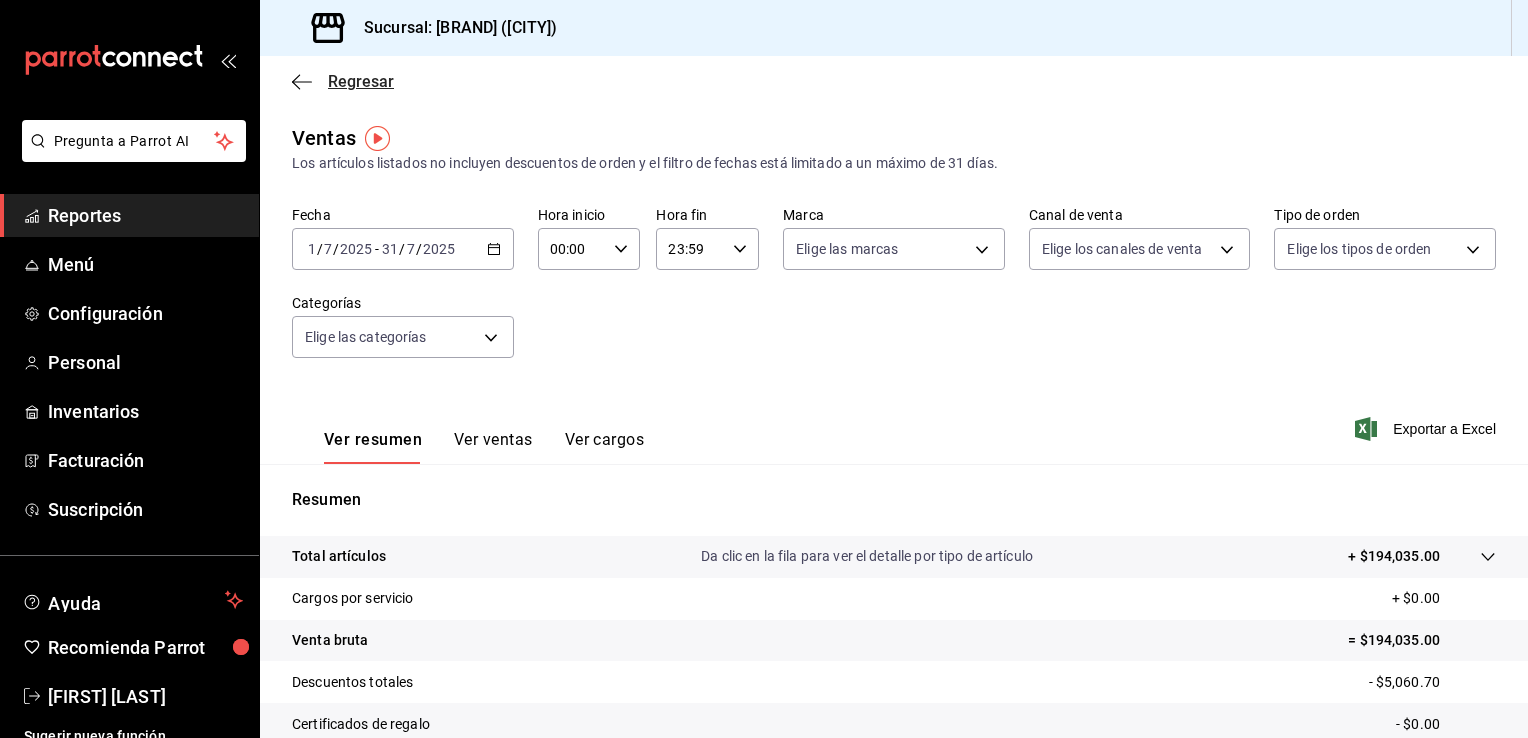 click on "Regresar" at bounding box center [361, 81] 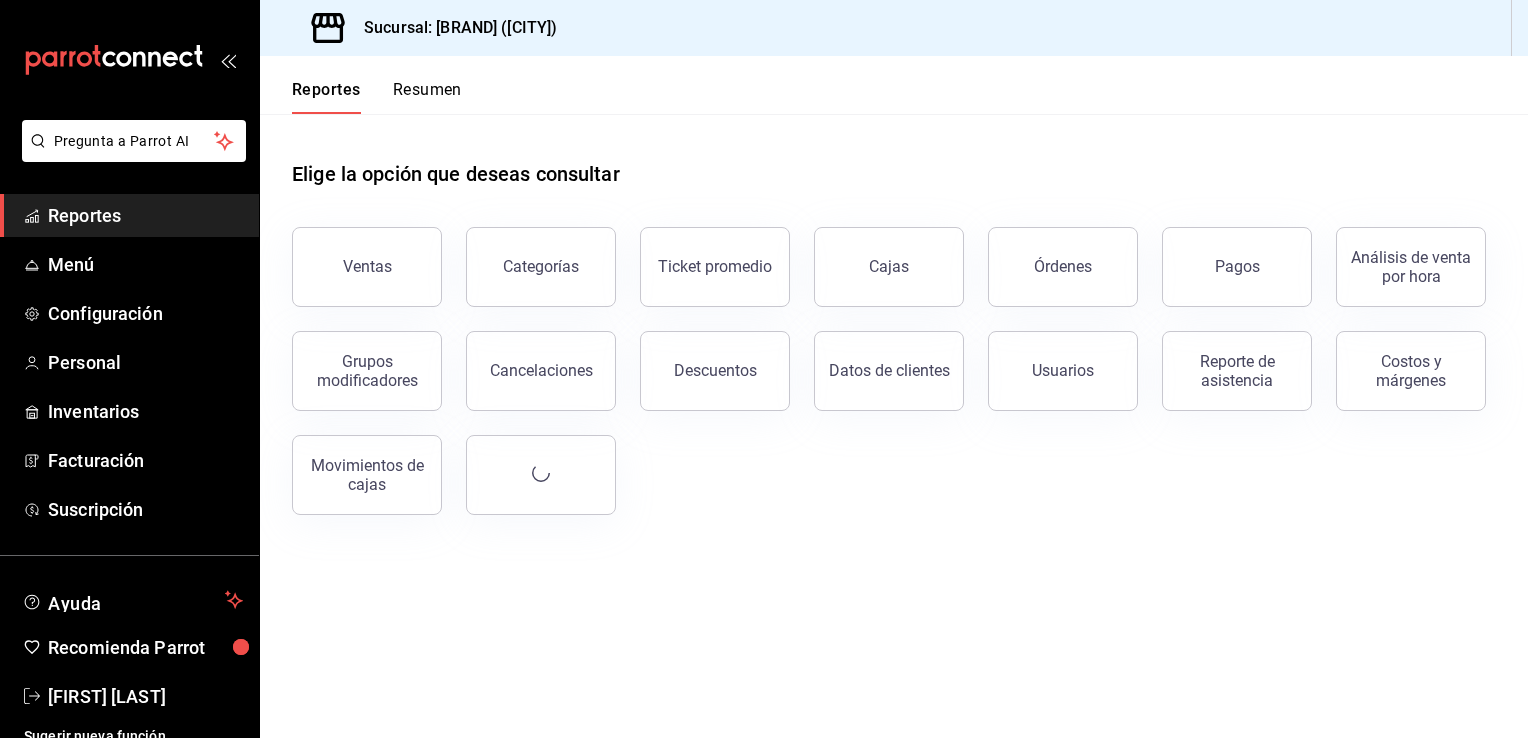 click on "Resumen" at bounding box center (427, 97) 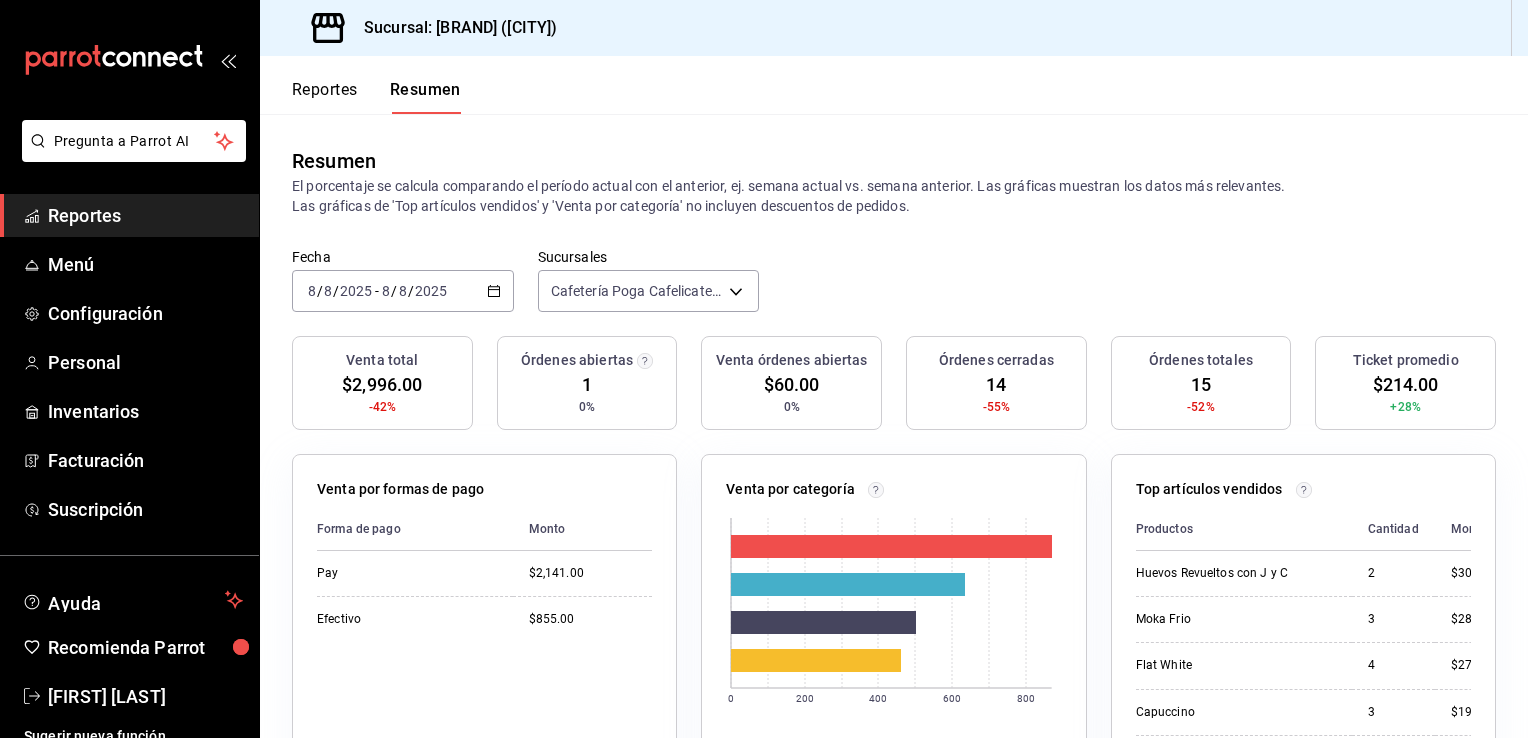 click 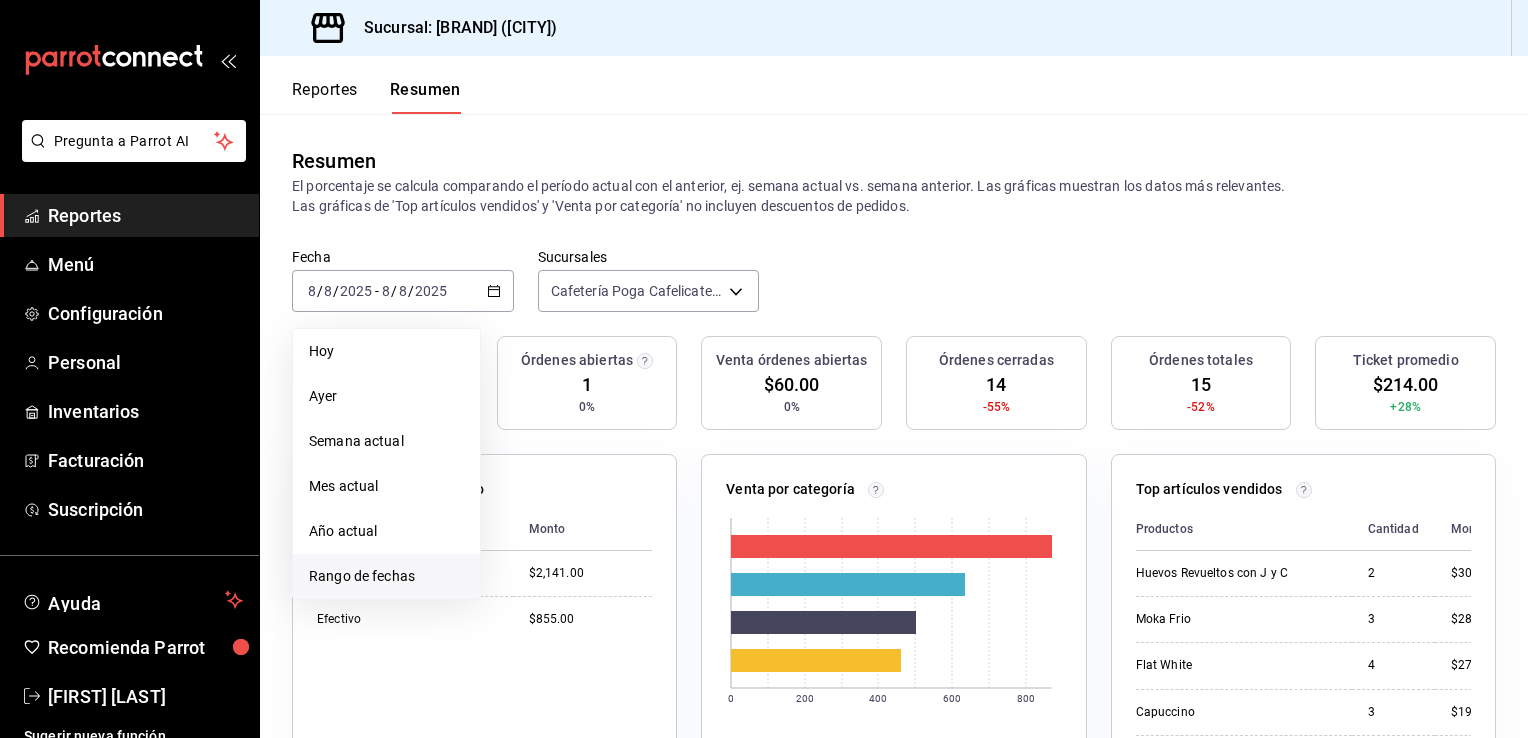 click on "Rango de fechas" at bounding box center (386, 576) 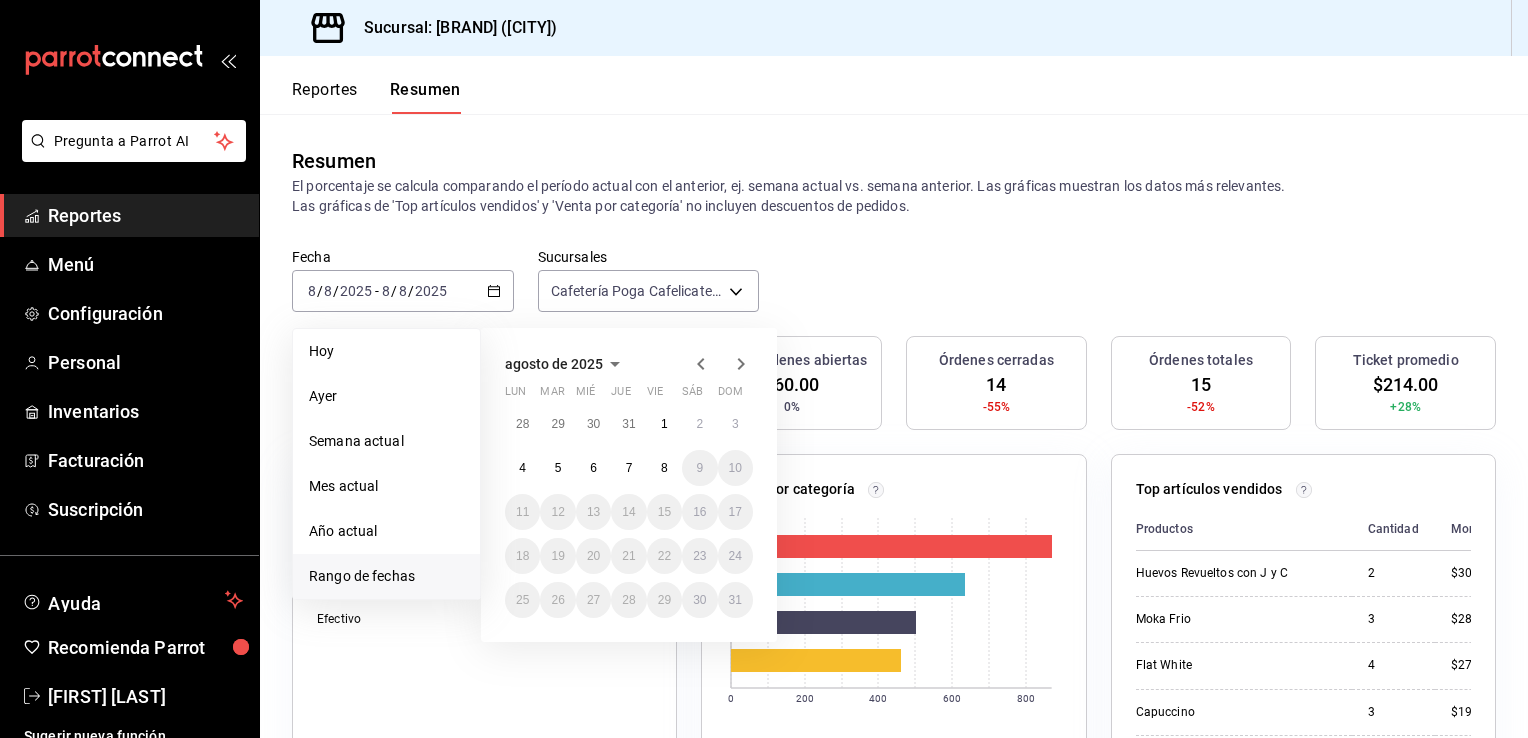 click 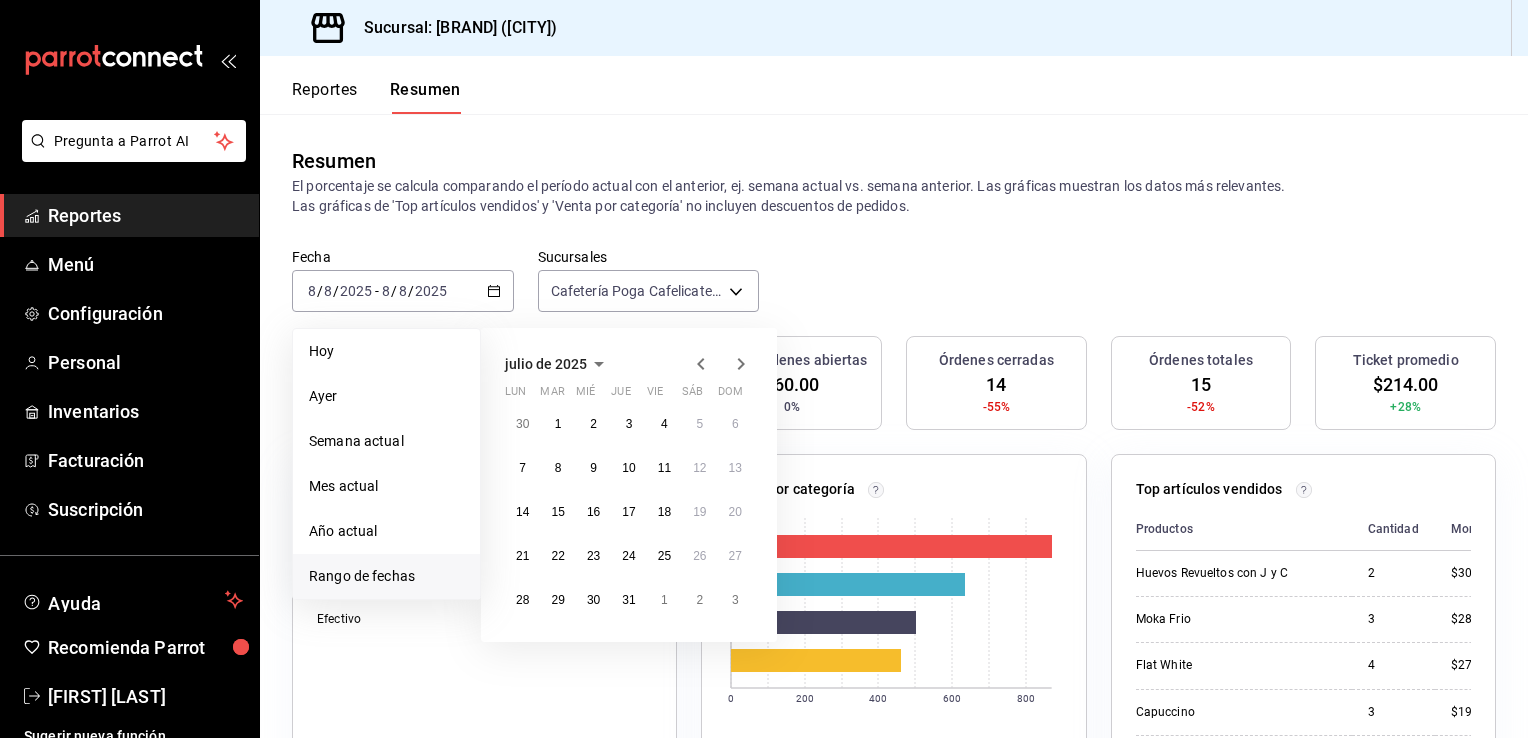 click 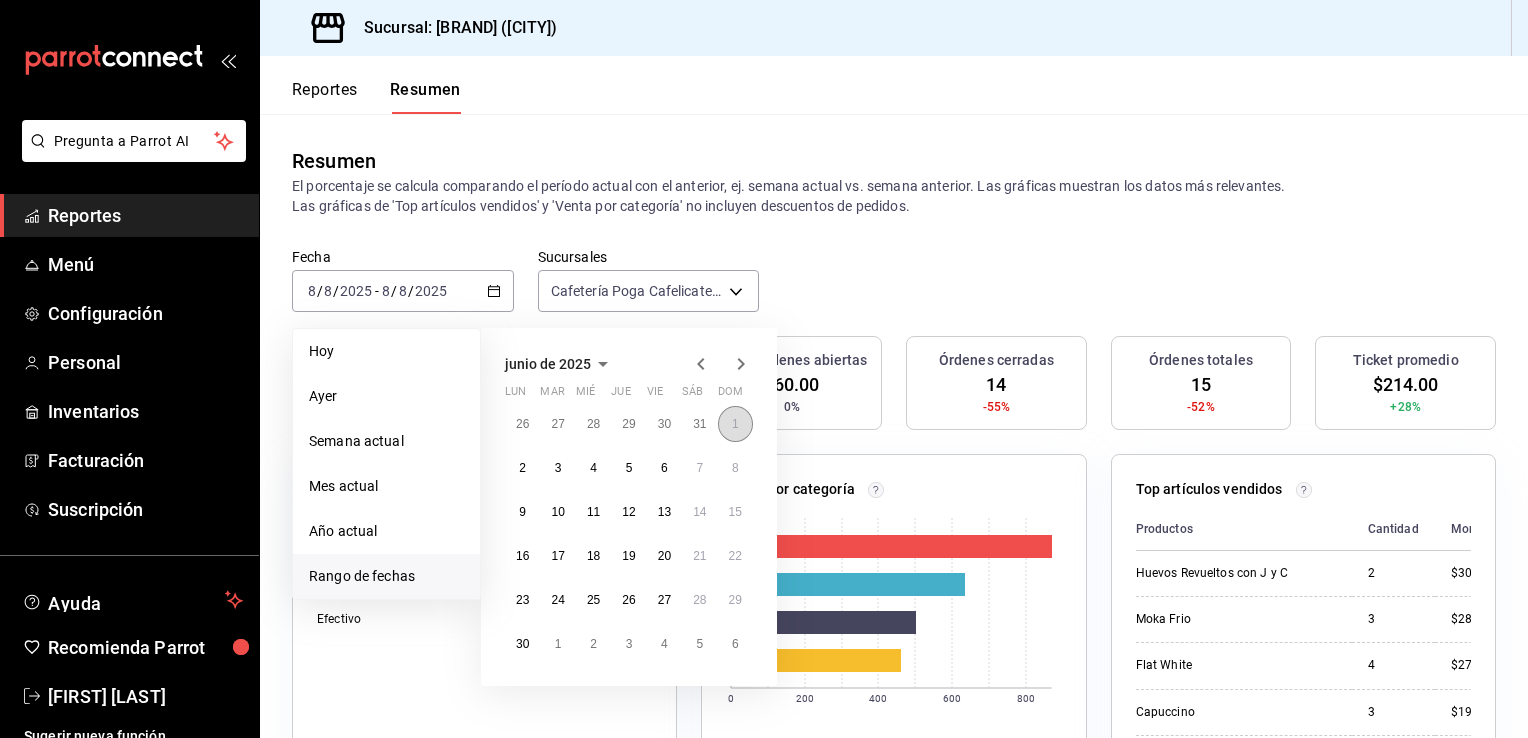 click on "1" at bounding box center (735, 424) 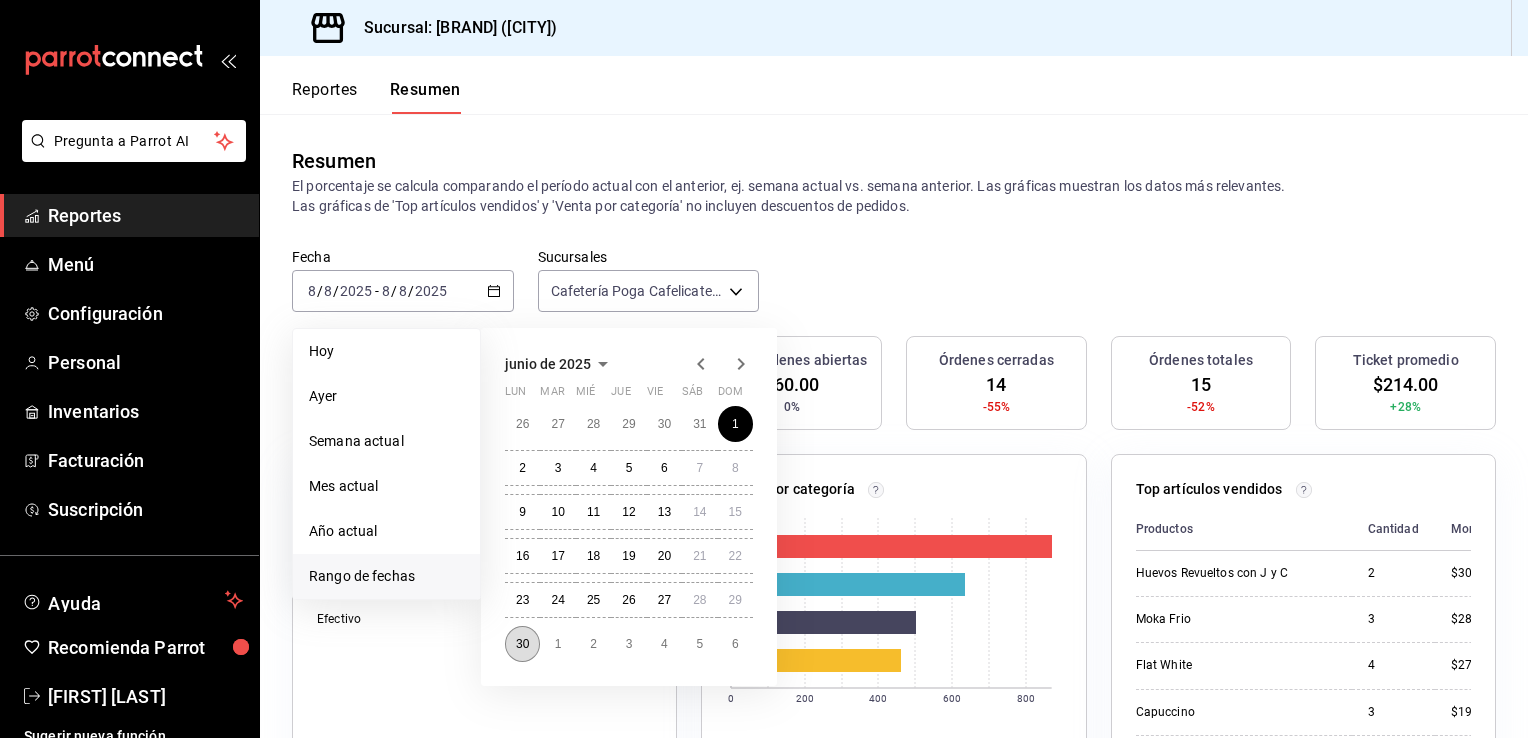 click on "30" at bounding box center [522, 644] 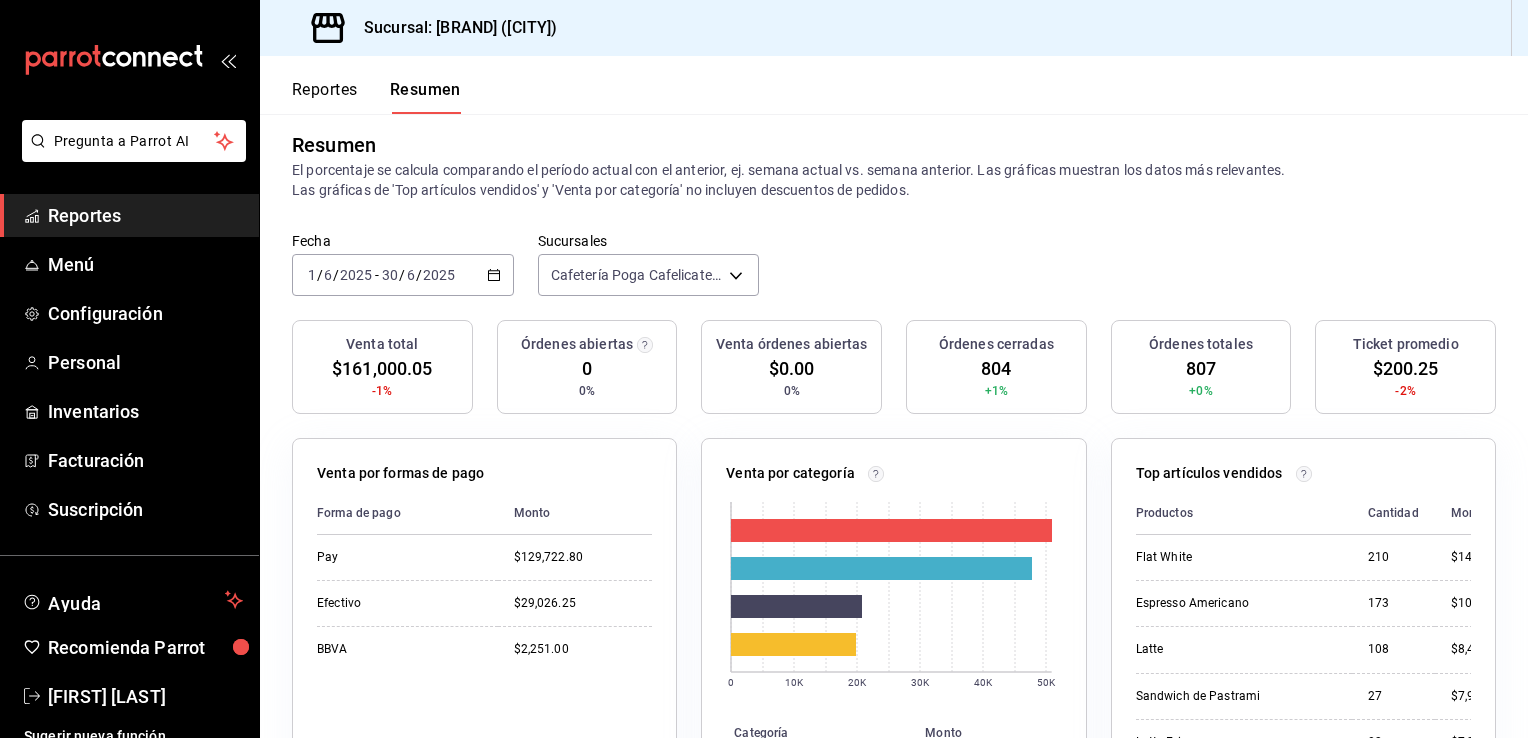 scroll, scrollTop: 0, scrollLeft: 0, axis: both 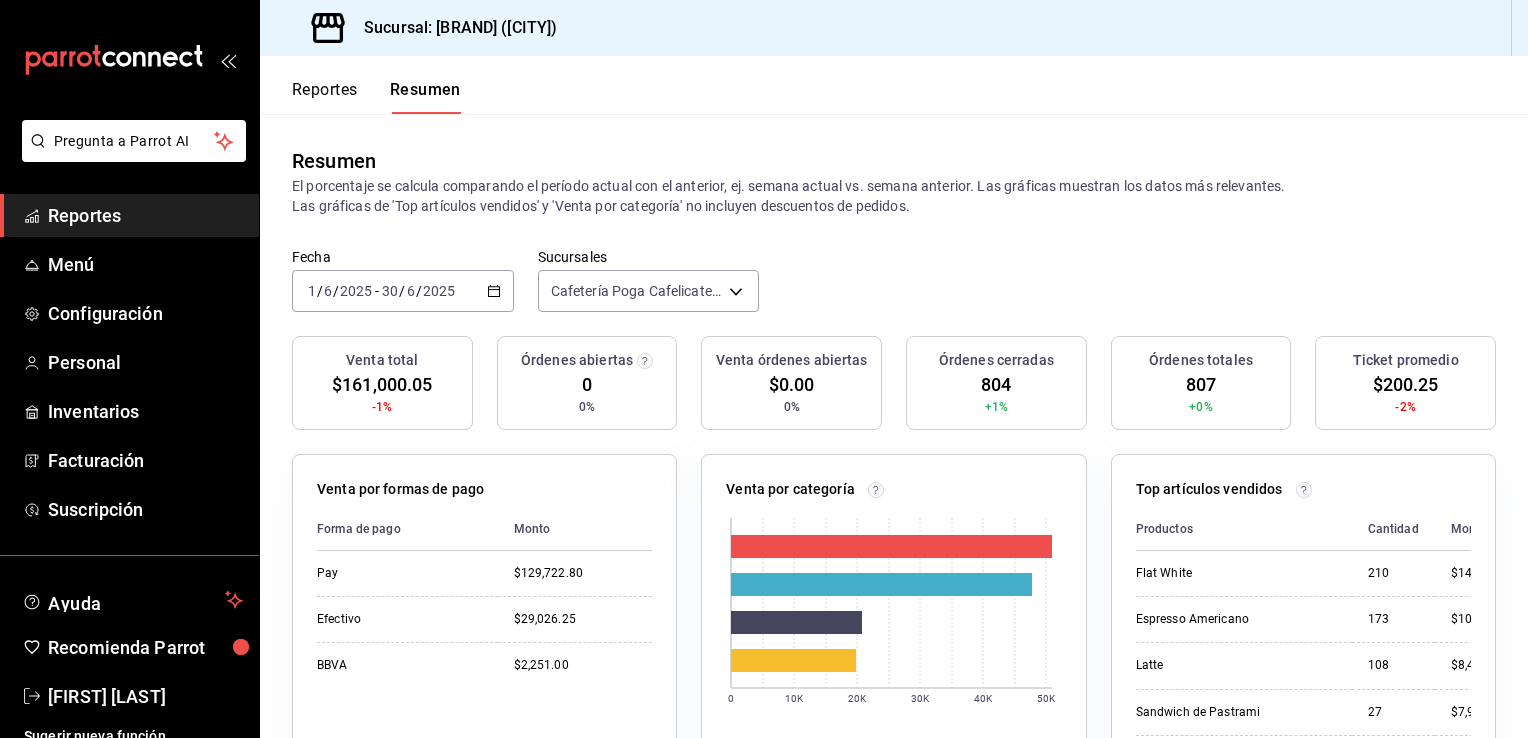 click on "2025-06-01 1 / 6 / 2025 - 2025-06-30 30 / 6 / 2025" at bounding box center (403, 291) 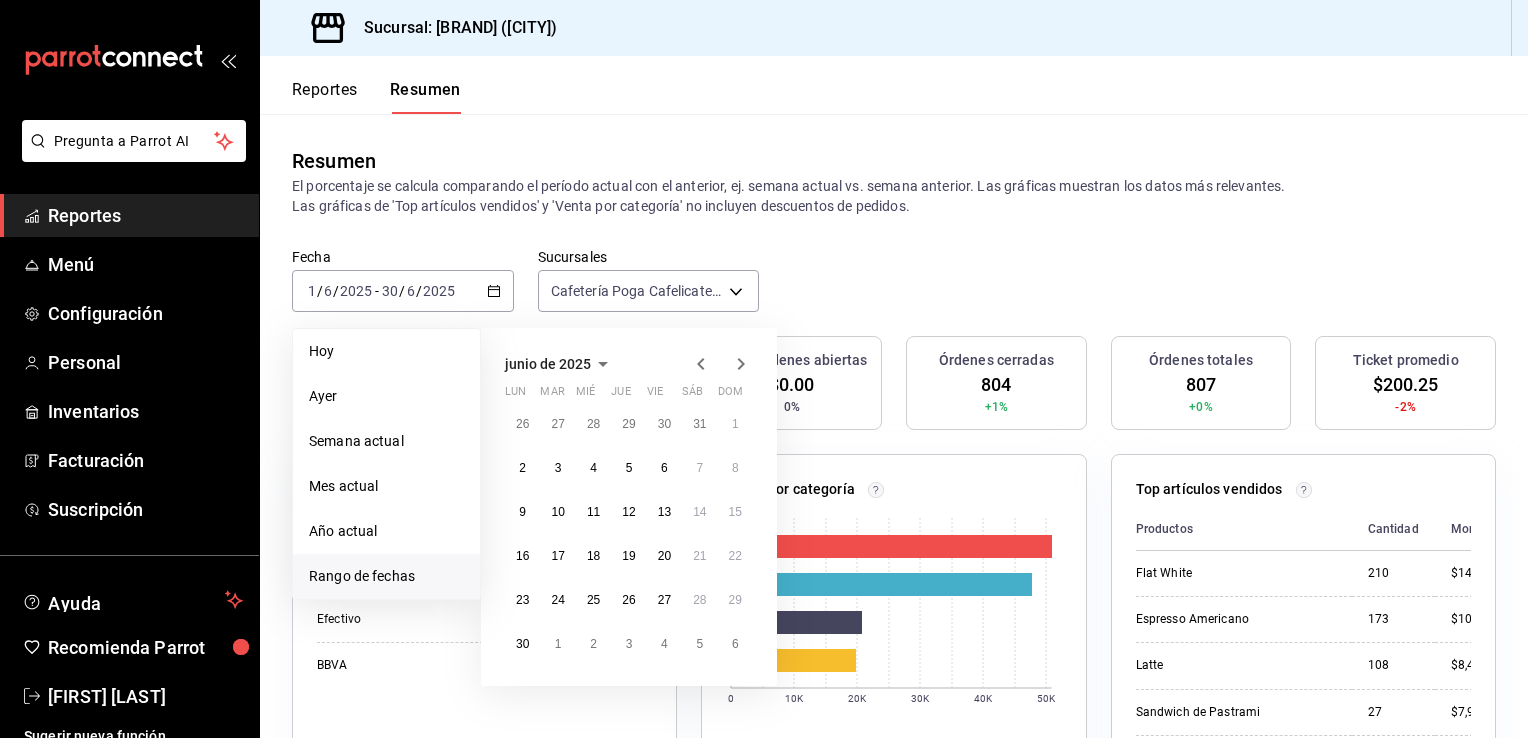 click on "Rango de fechas" at bounding box center [386, 576] 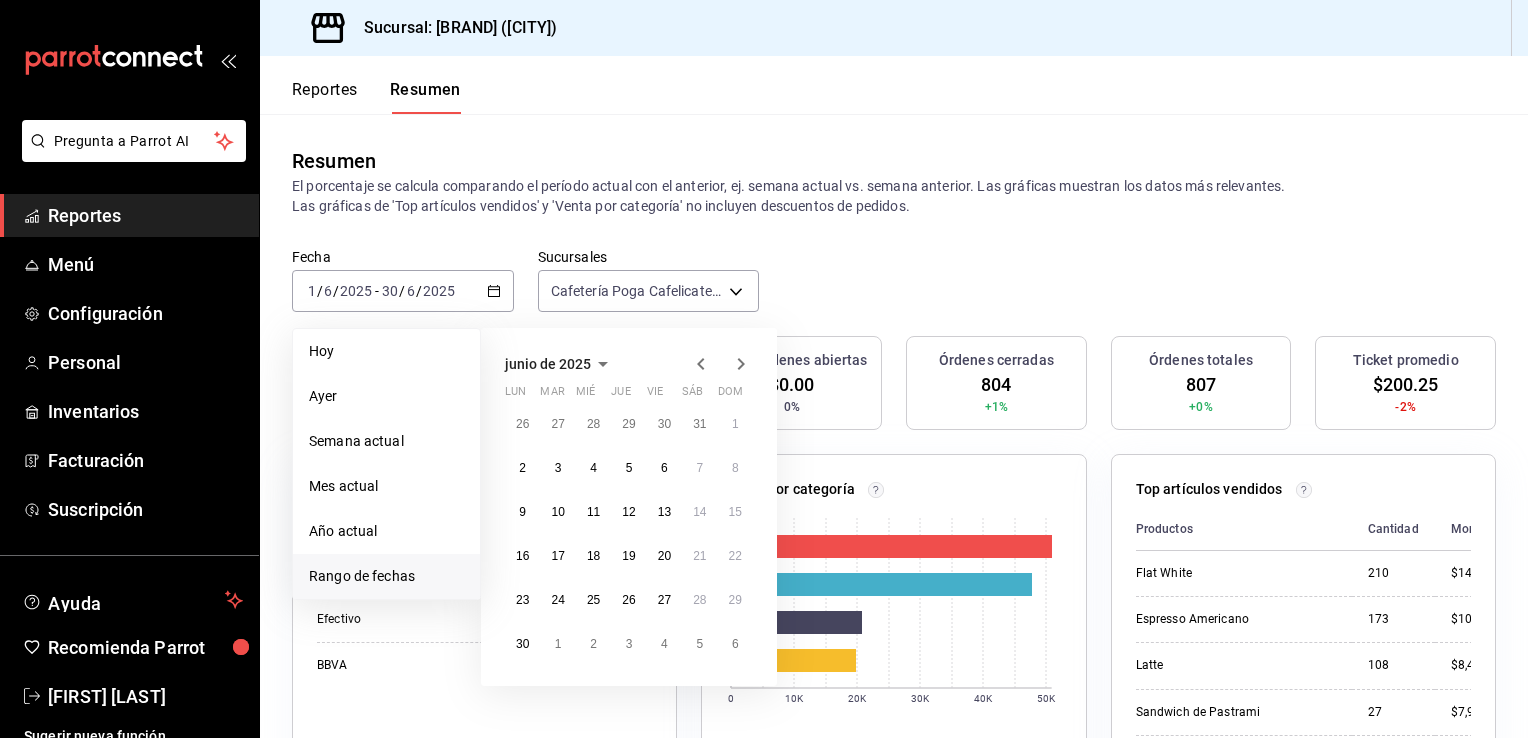 click 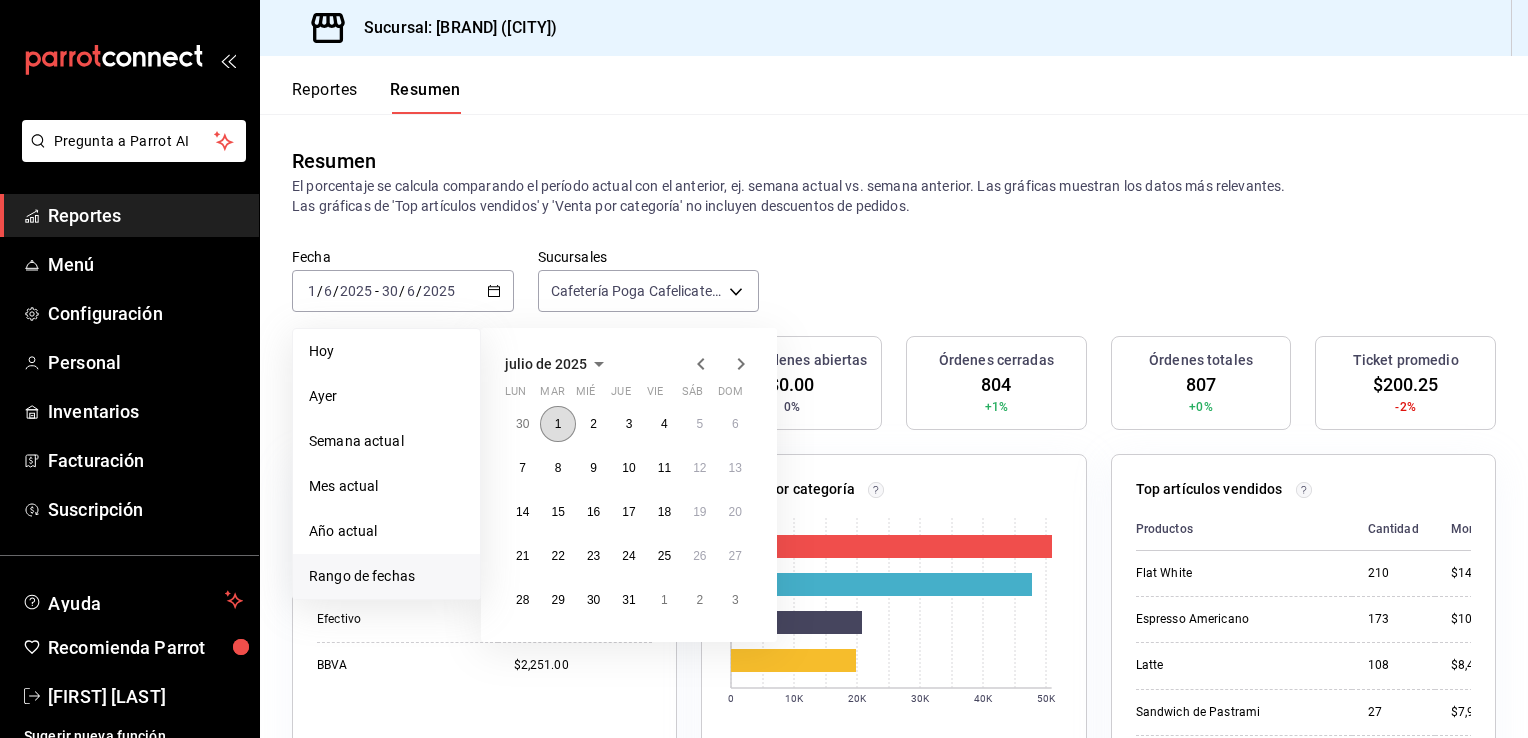 click on "1" at bounding box center (558, 424) 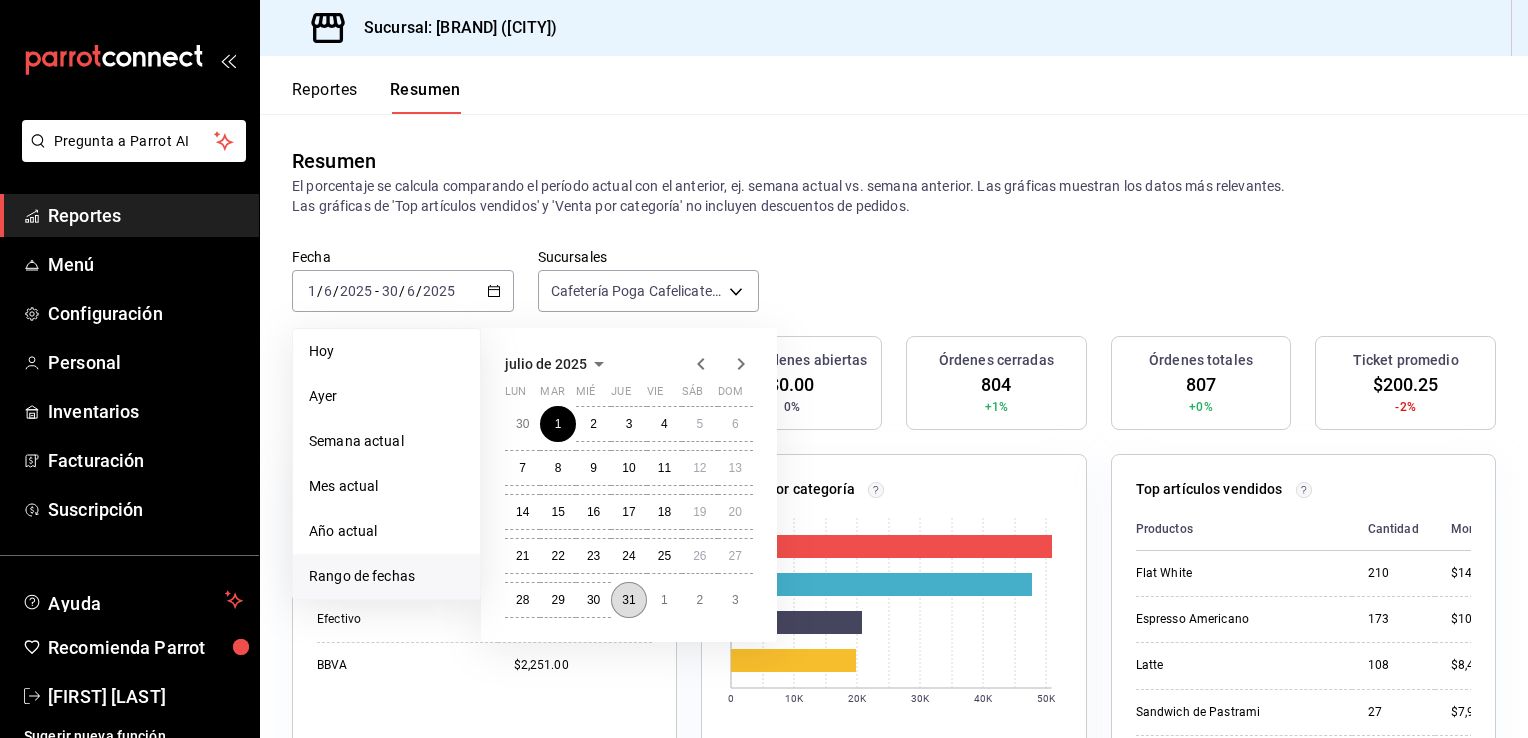 click on "31" at bounding box center [628, 600] 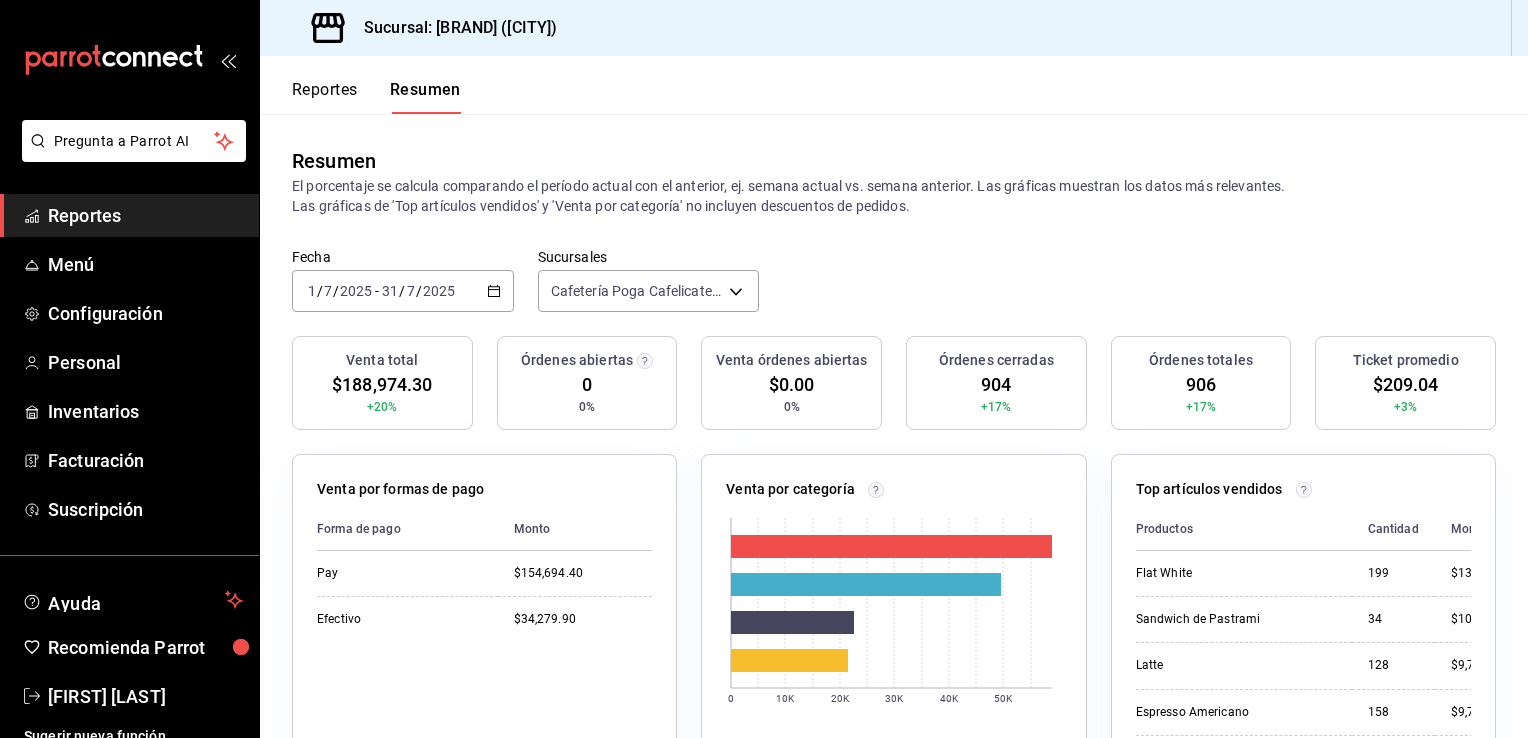 click on "Reportes" at bounding box center [325, 97] 